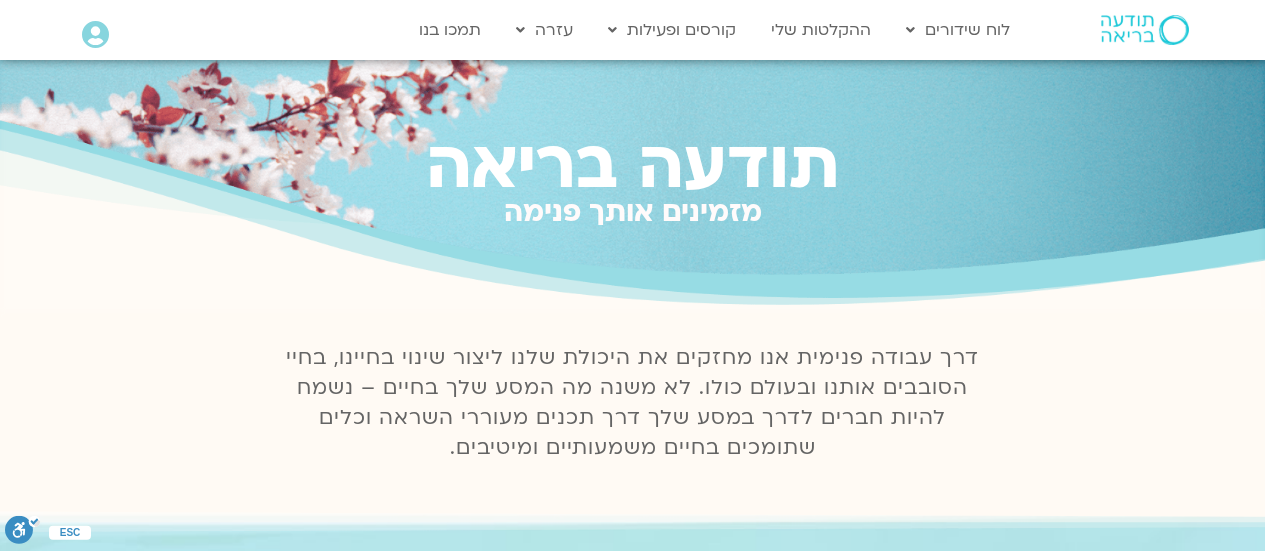 scroll, scrollTop: 0, scrollLeft: 0, axis: both 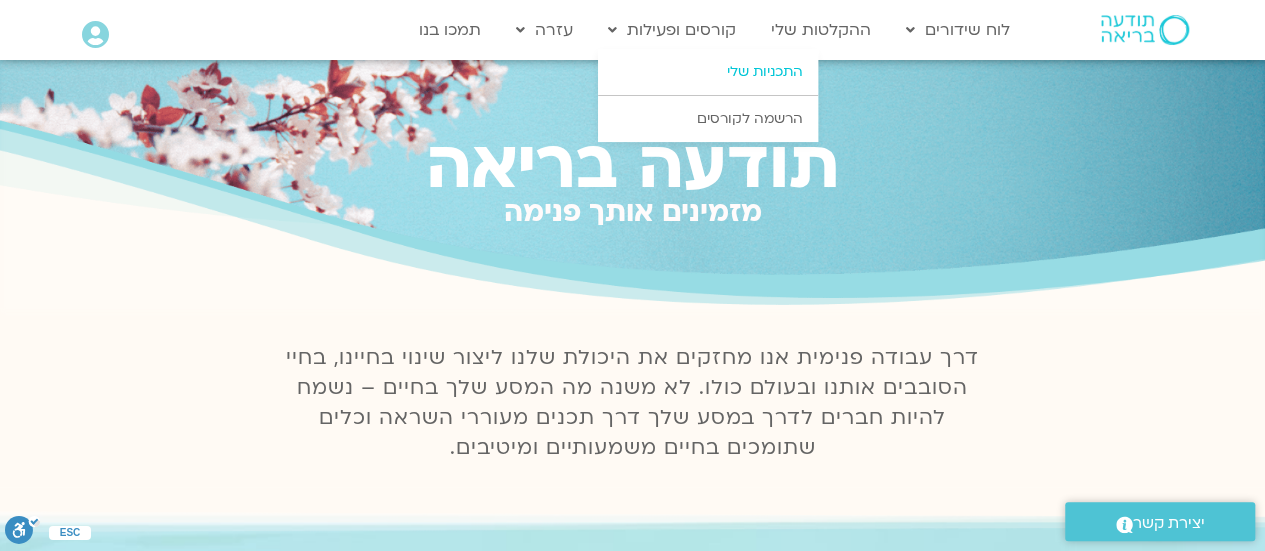 click on "התכניות שלי" at bounding box center [708, 72] 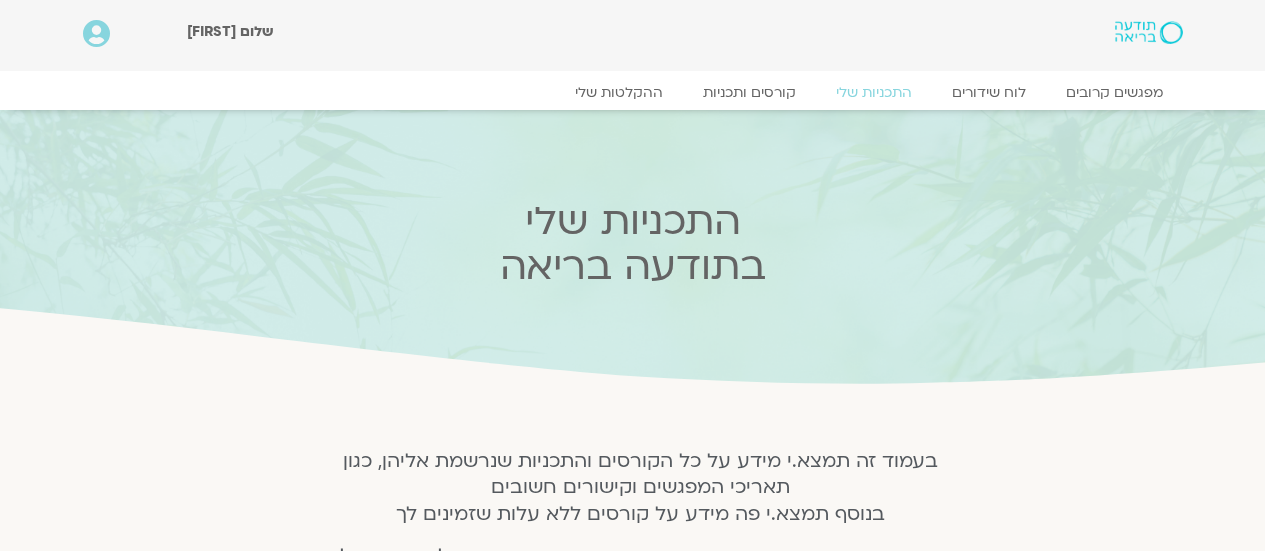 scroll, scrollTop: 0, scrollLeft: 0, axis: both 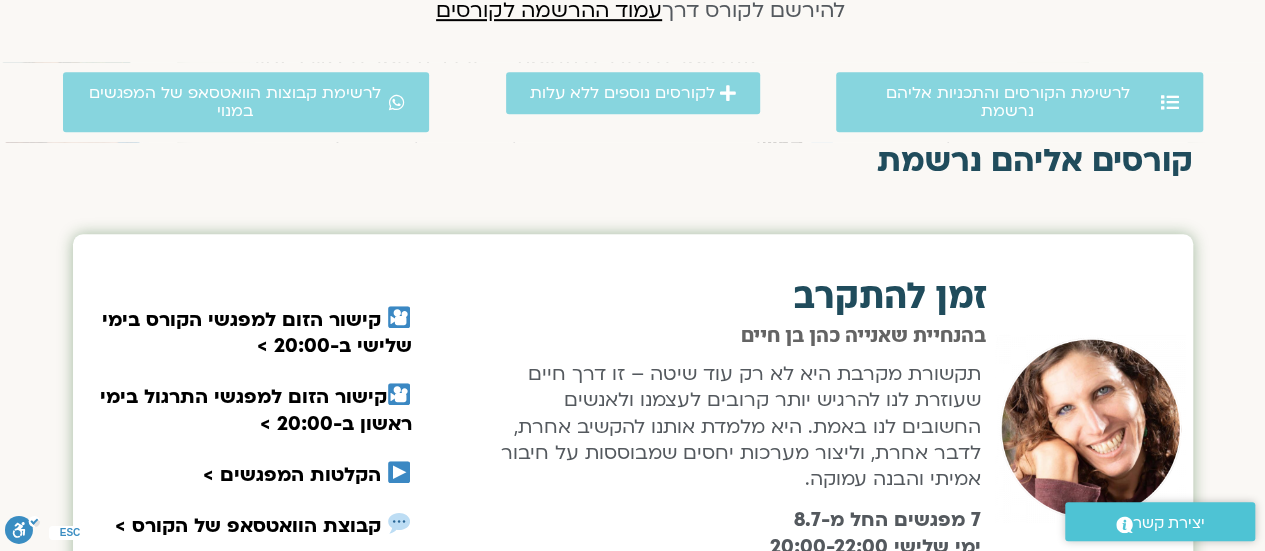 click on "לרשימת הקורסים והתכניות אליהם נרשמת
לקורסים נוספים ללא עלות
לרשימת קבוצות הוואטסאפ של המפגשים במנוי" at bounding box center (632, 102) 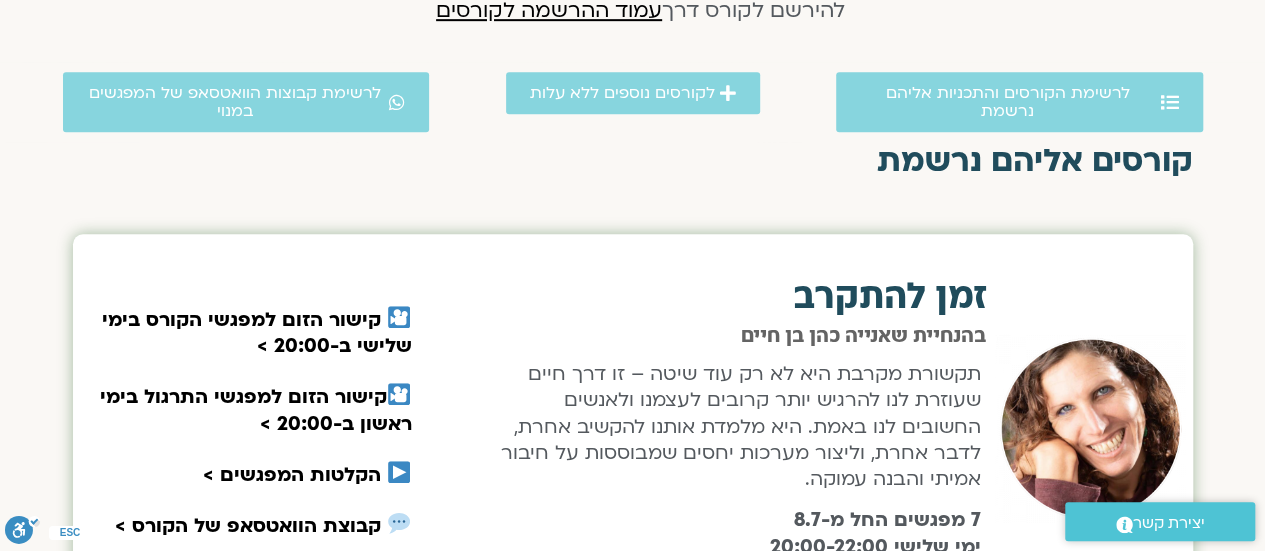 drag, startPoint x: 1274, startPoint y: 109, endPoint x: 1112, endPoint y: 26, distance: 182.02472 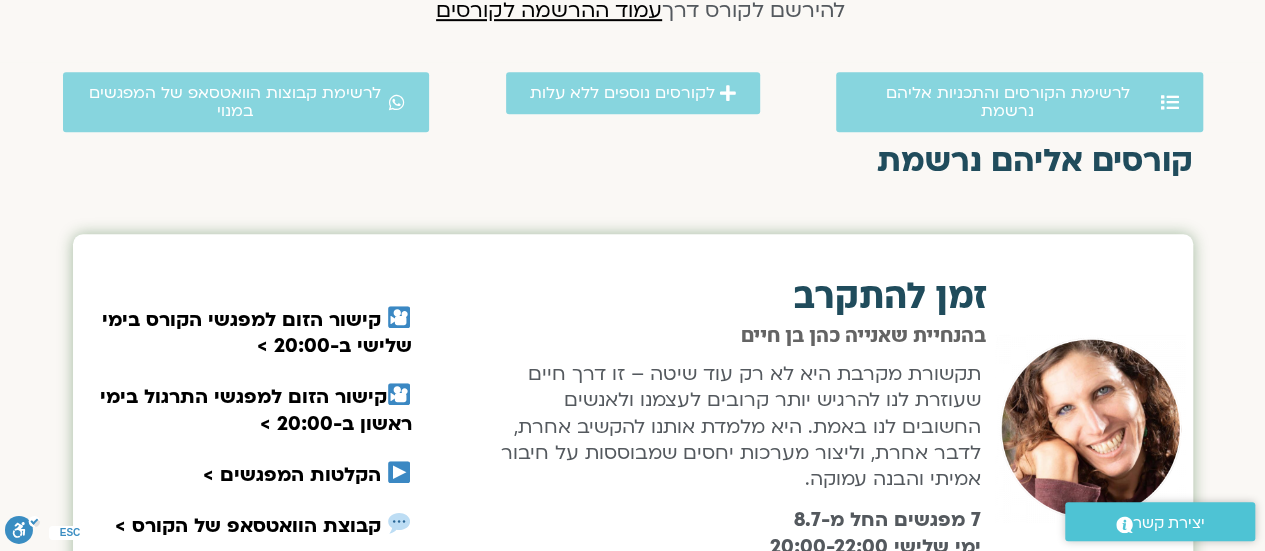 drag, startPoint x: 1269, startPoint y: 543, endPoint x: 817, endPoint y: 168, distance: 587.3066 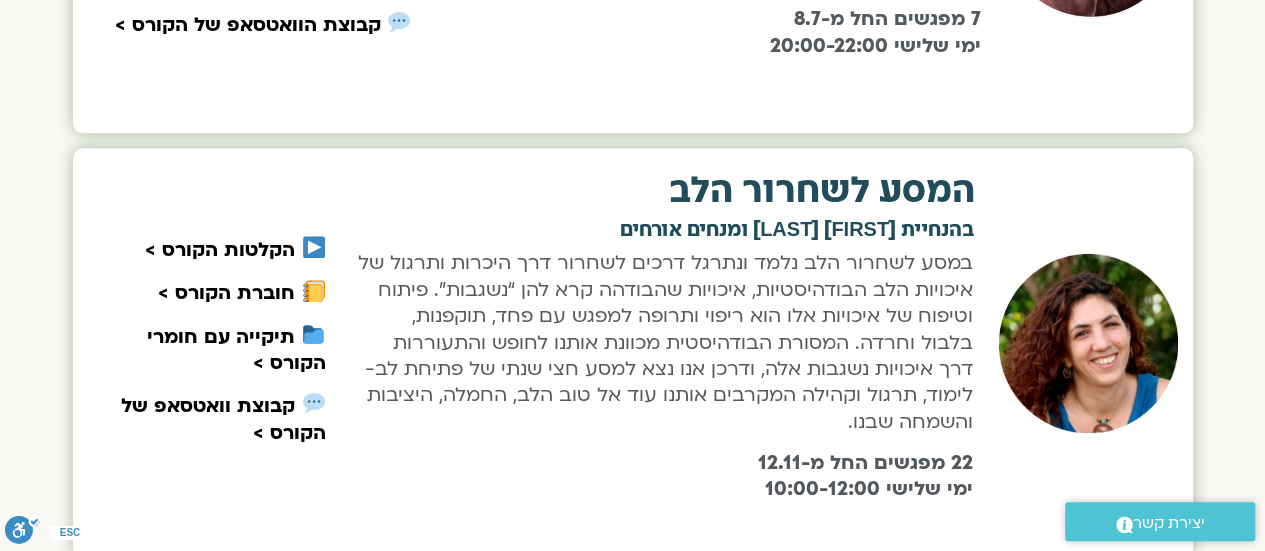 scroll, scrollTop: 1084, scrollLeft: 0, axis: vertical 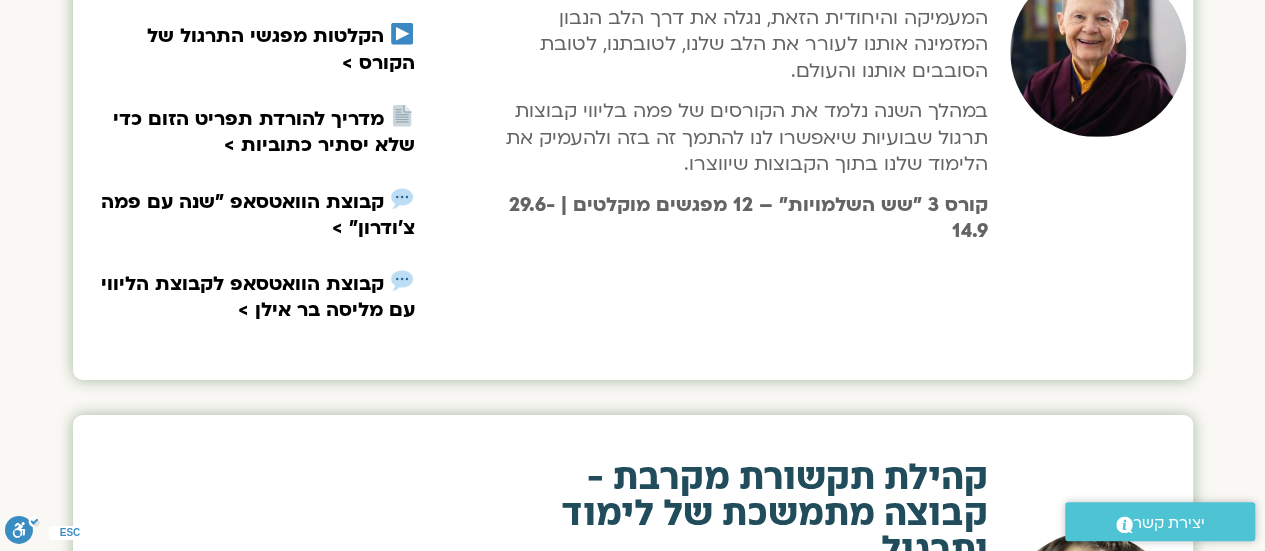 click on "קורסים אליהם נרשמת
זמן להתקרב
בהנחיית שאנייה כהן בן חיים
תקשורת מקרבת היא לא רק עוד שיטה – זו דרך חיים שעוזרת לנו להרגיש יותר קרובים לעצמנו ולאנשים החשובים לנו באמת. היא מלמדת אותנו להקשיב אחרת, לדבר אחרת, וליצור מערכות יחסים שמבוססות על חיבור אמיתי והבנה עמוקה. 7 מפגשים החל מ-8.7 ימי שלישי 20:00-22:00
קישור הזום למפגשי הקורס בימי שלישי ב-20:00 >" at bounding box center (632, -236) 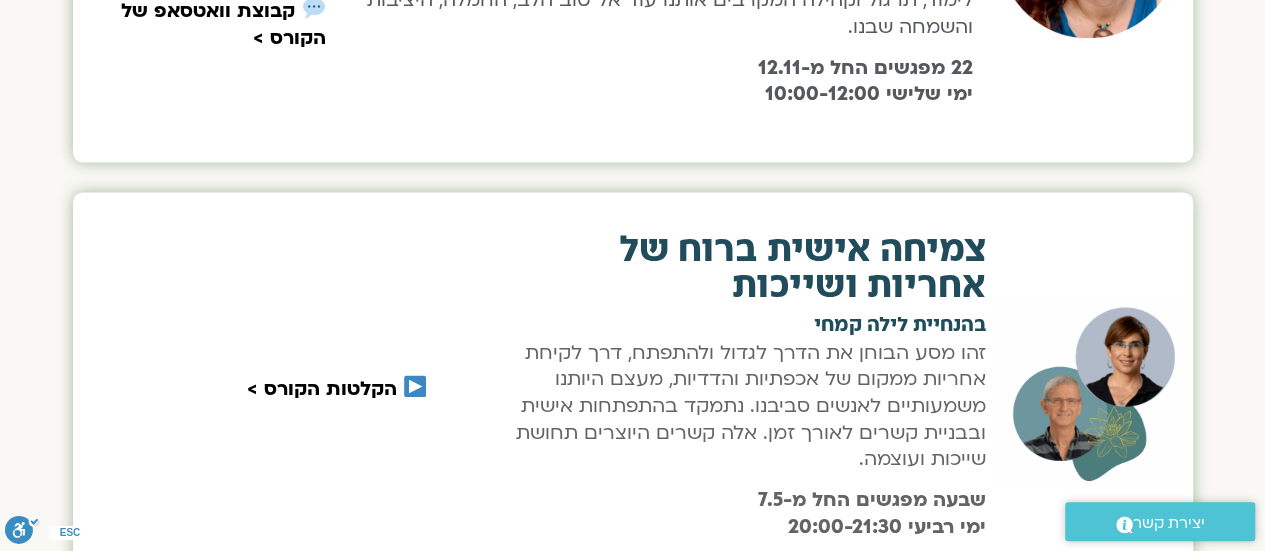 scroll, scrollTop: 1448, scrollLeft: 0, axis: vertical 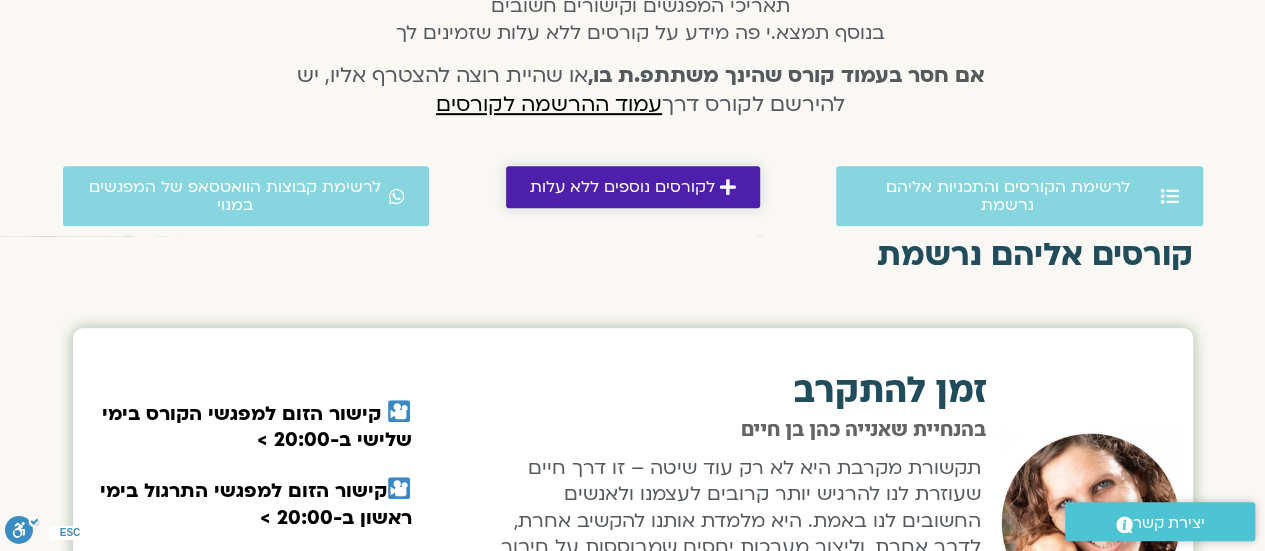 click on "לקורסים נוספים ללא עלות" at bounding box center (622, 187) 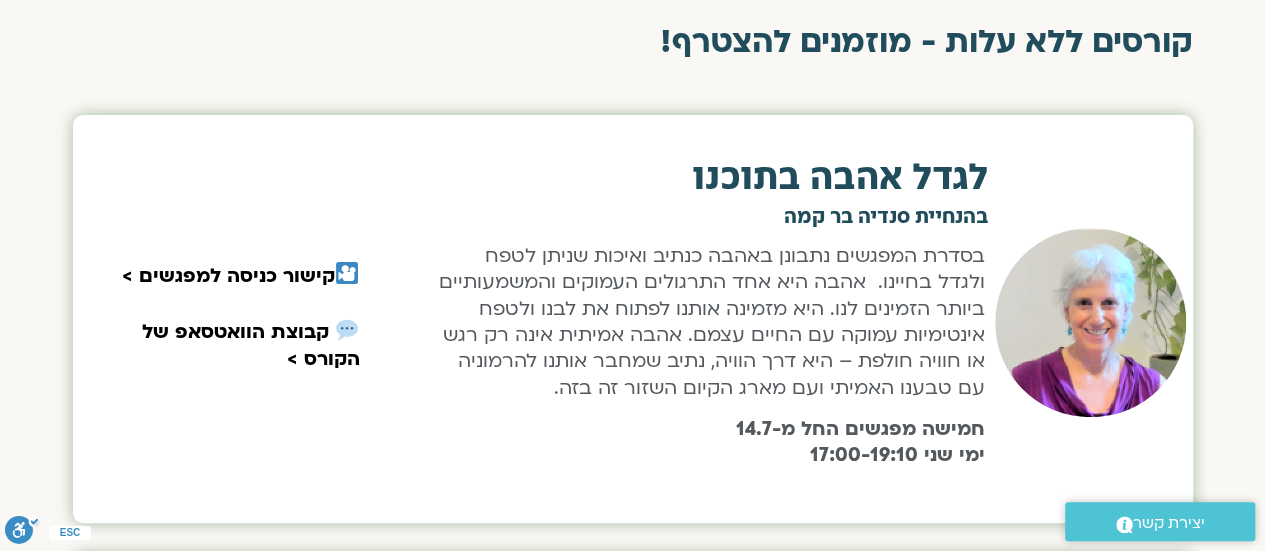 scroll, scrollTop: 3930, scrollLeft: 0, axis: vertical 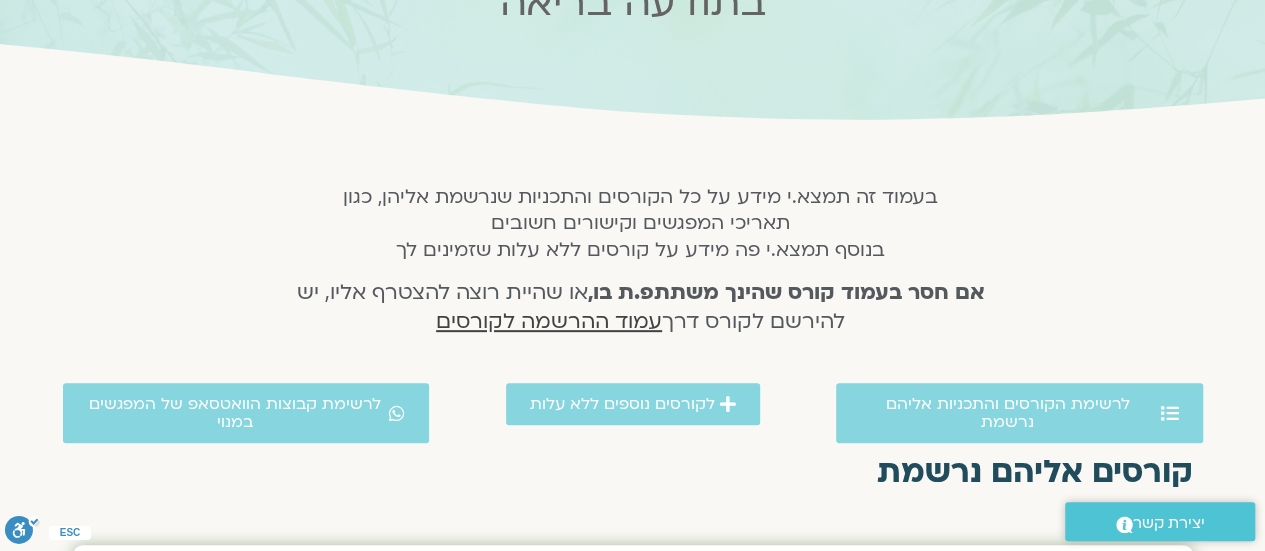 click on "עמוד ההרשמה לקורסים" at bounding box center (549, 321) 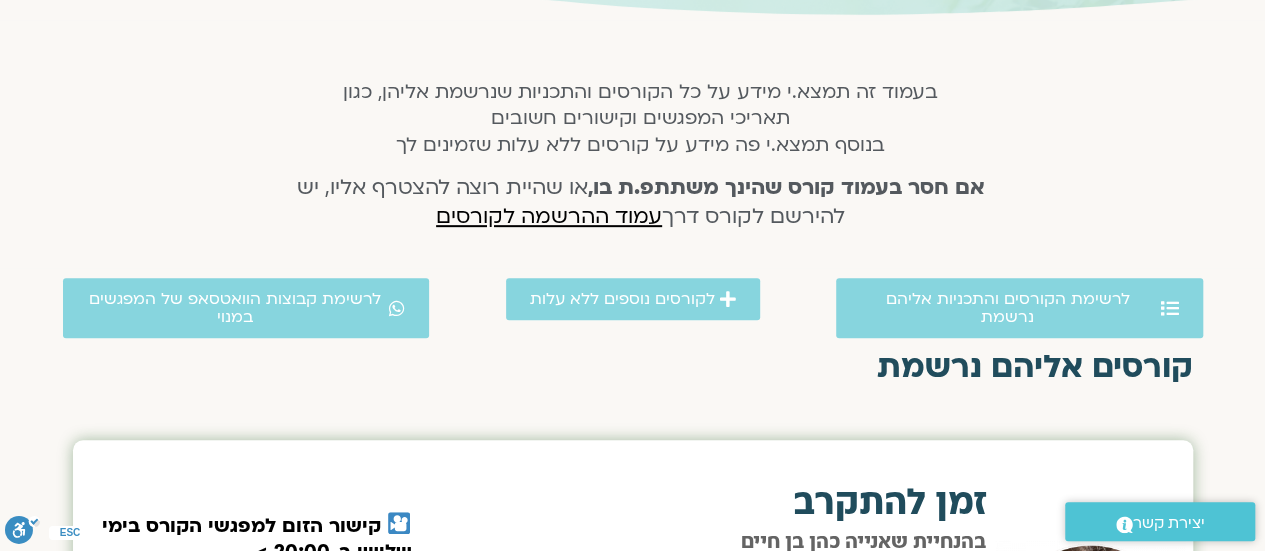 scroll, scrollTop: 400, scrollLeft: 0, axis: vertical 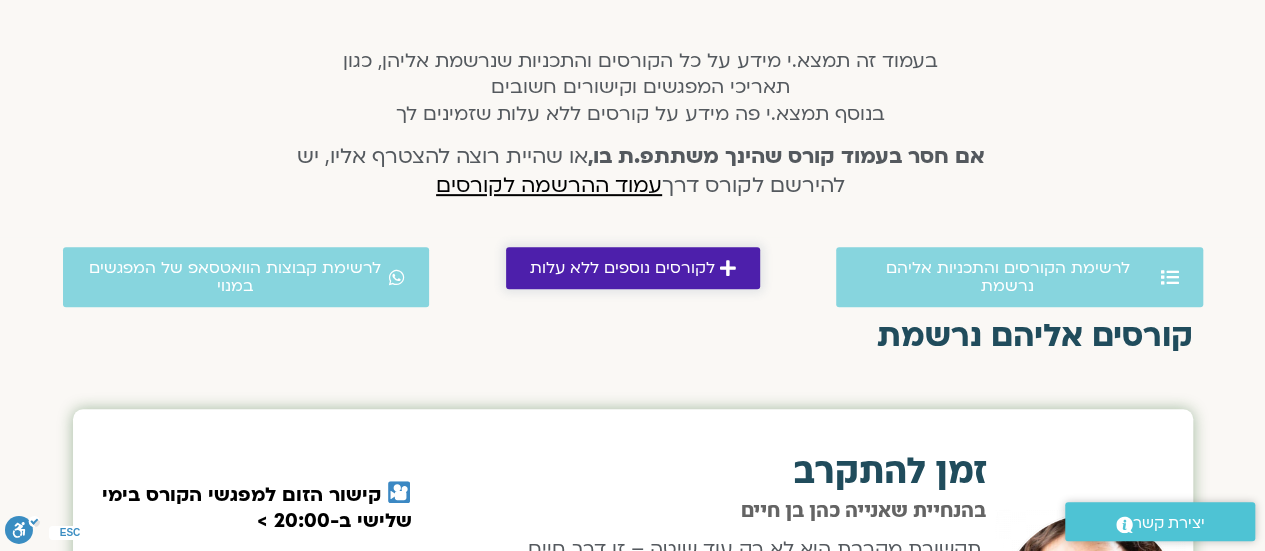 click on "לקורסים נוספים ללא עלות" at bounding box center [622, 268] 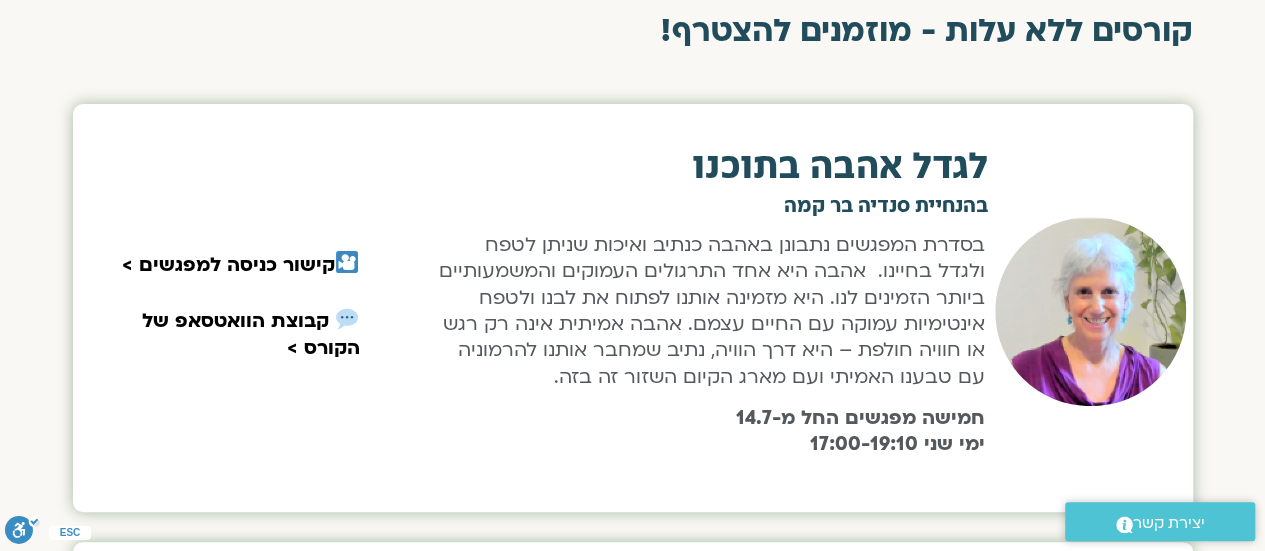 scroll, scrollTop: 3930, scrollLeft: 0, axis: vertical 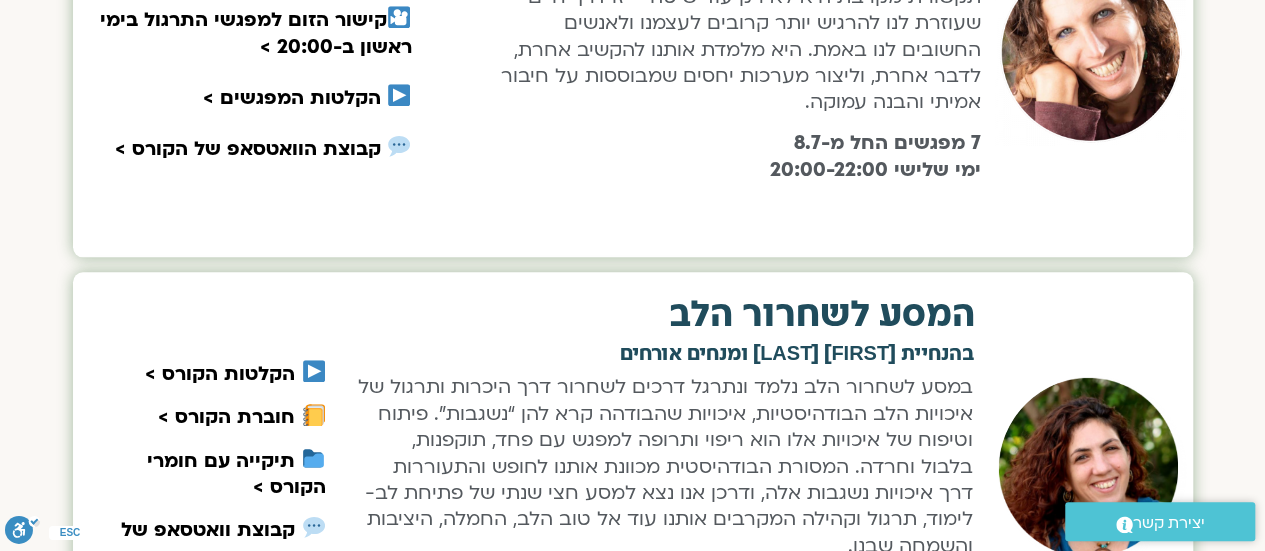 click on "קורסים אליהם נרשמת
זמן להתקרב
בהנחיית שאנייה כהן בן חיים
תקשורת מקרבת היא לא רק עוד שיטה – זו דרך חיים שעוזרת לנו להרגיש יותר קרובים לעצמנו ולאנשים החשובים לנו באמת. היא מלמדת אותנו להקשיב אחרת, לדבר אחרת, וליצור מערכות יחסים שמבוססות על חיבור אמיתי והבנה עמוקה. 7 מפגשים החל מ-8.7 ימי שלישי 20:00-22:00
קישור הזום למפגשי הקורס בימי שלישי ב-20:00 >" at bounding box center [632, 1860] 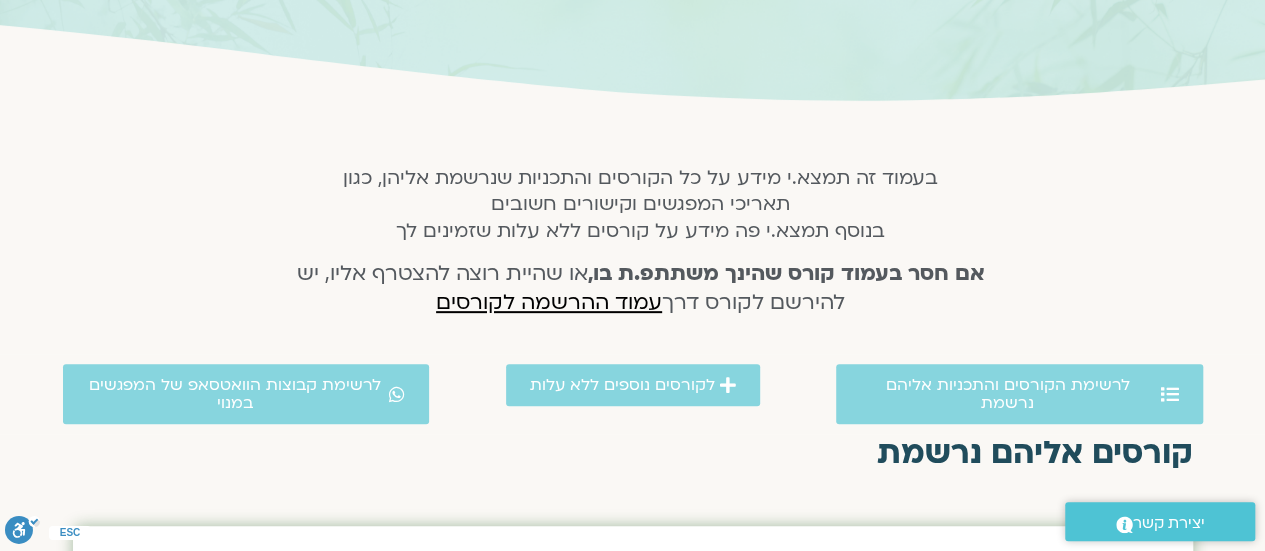 scroll, scrollTop: 0, scrollLeft: 0, axis: both 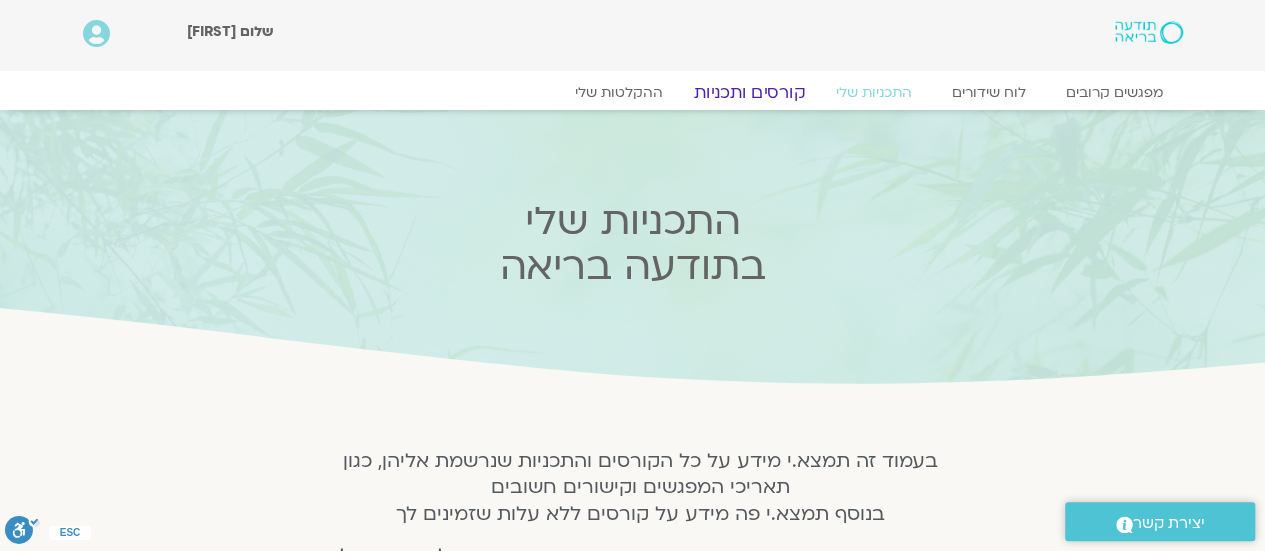 click on "קורסים ותכניות" 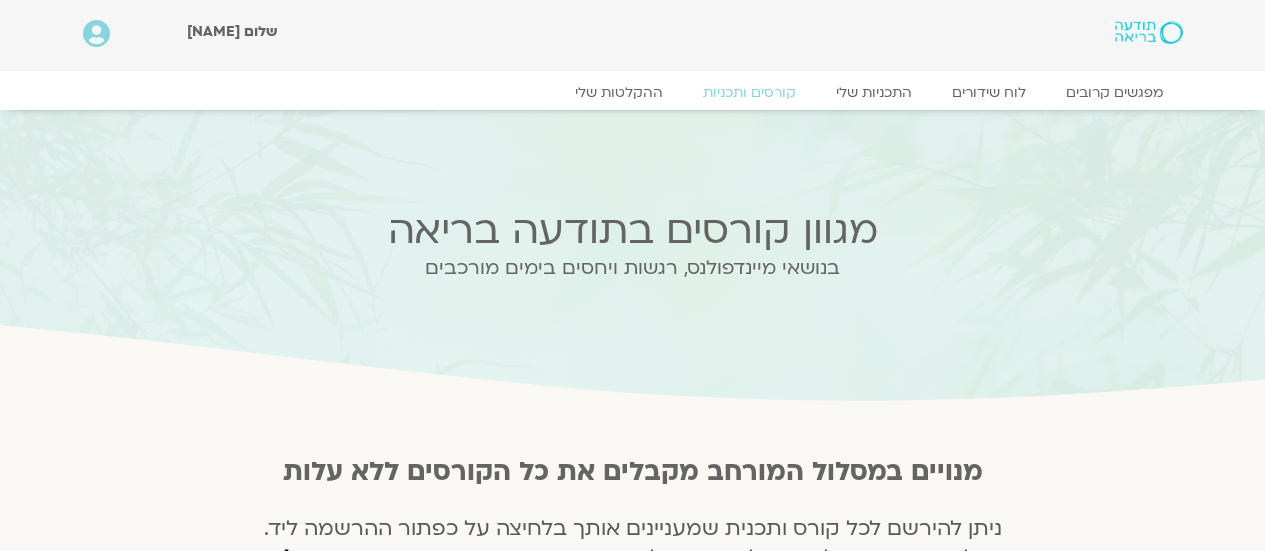 scroll, scrollTop: 0, scrollLeft: 0, axis: both 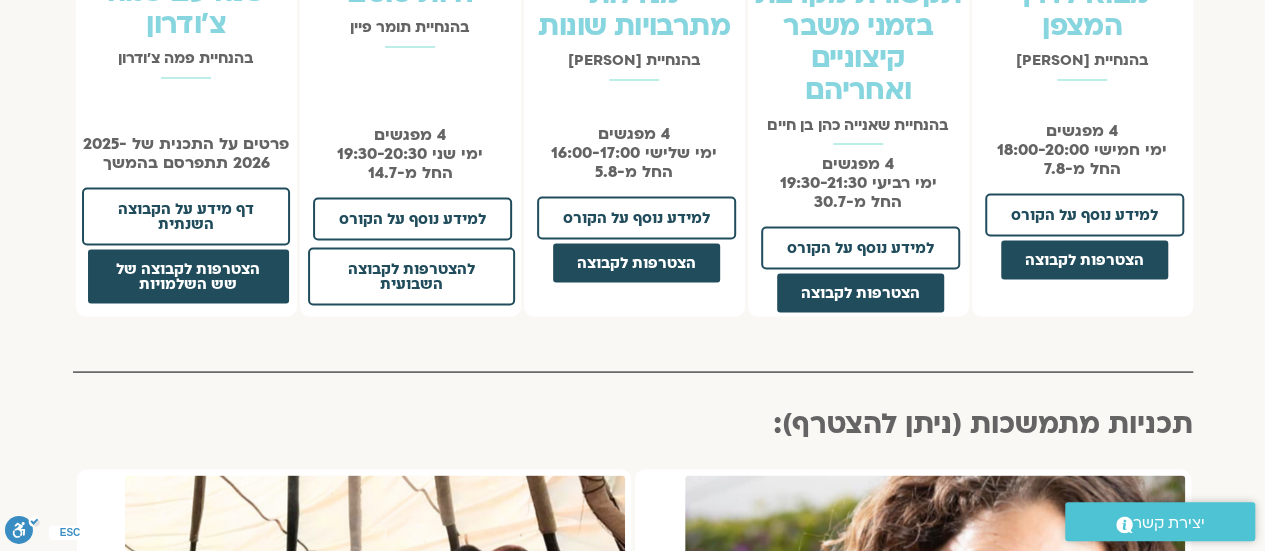 click on "קורסים ללא עלות
קורסים בתשלום
תכניות מתמשכות
קורסים ללא עלות:
זמן להתקרב
בהנחיית שאנייה כהן בן חיים וערן טייכר
7 מפגשים ימי שלישי 20:00-22:00 החל מ-8.7" at bounding box center (632, 28) 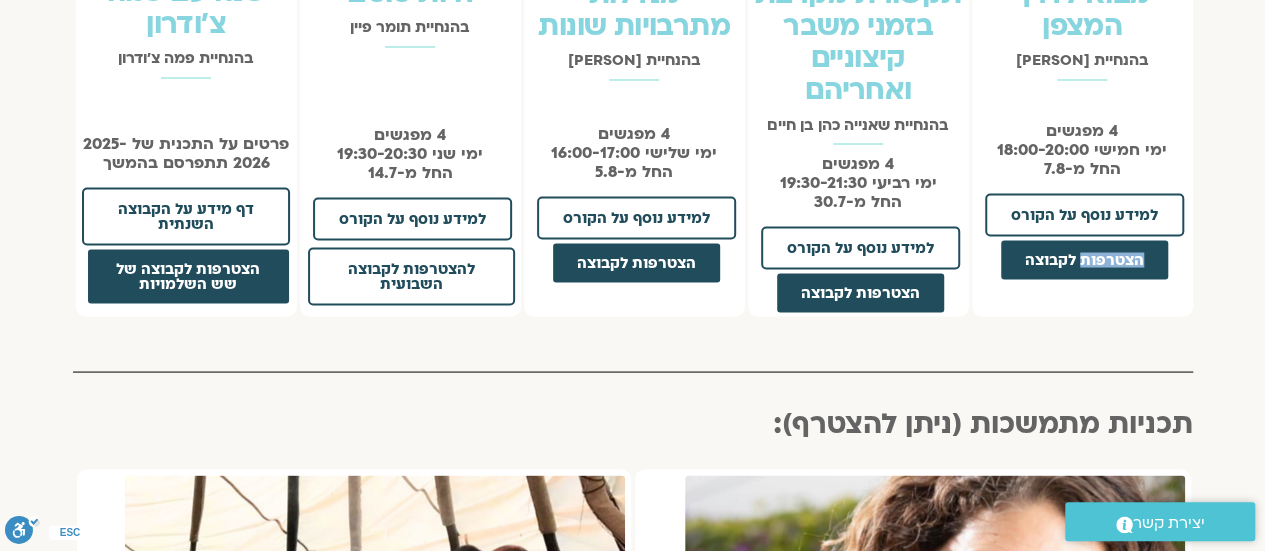 drag, startPoint x: 1230, startPoint y: 325, endPoint x: 1257, endPoint y: 323, distance: 27.073973 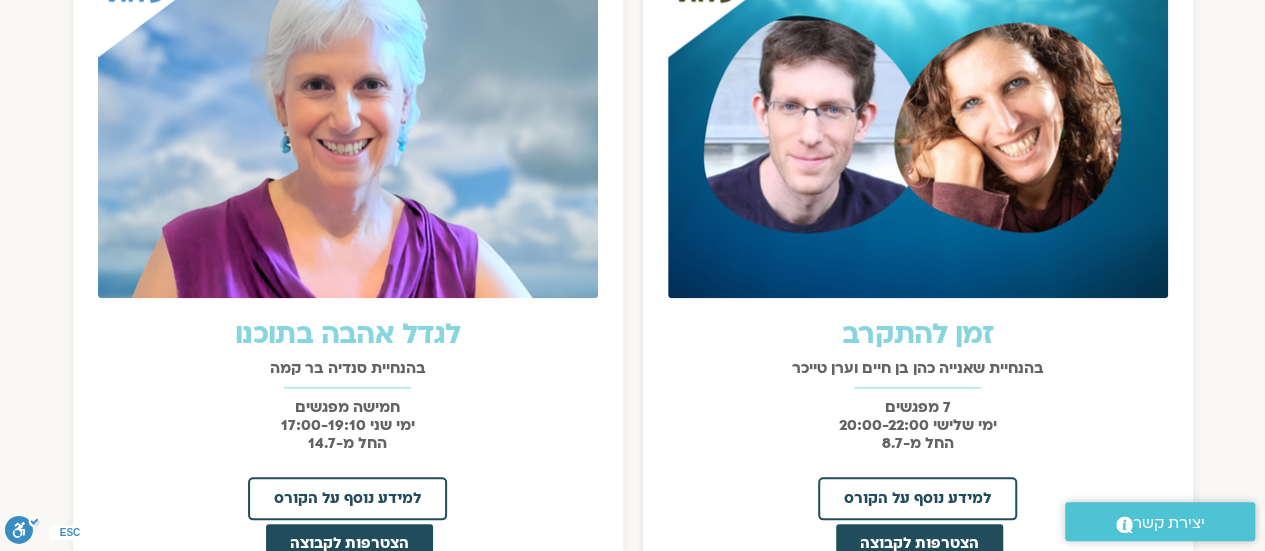 scroll, scrollTop: 912, scrollLeft: 0, axis: vertical 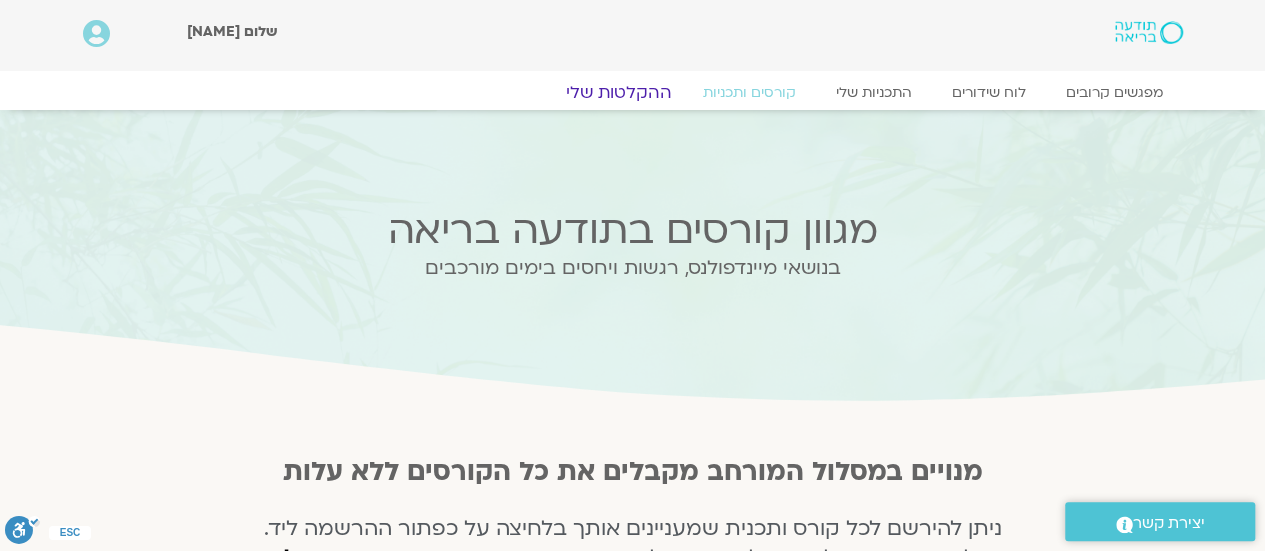 click on "ההקלטות שלי" 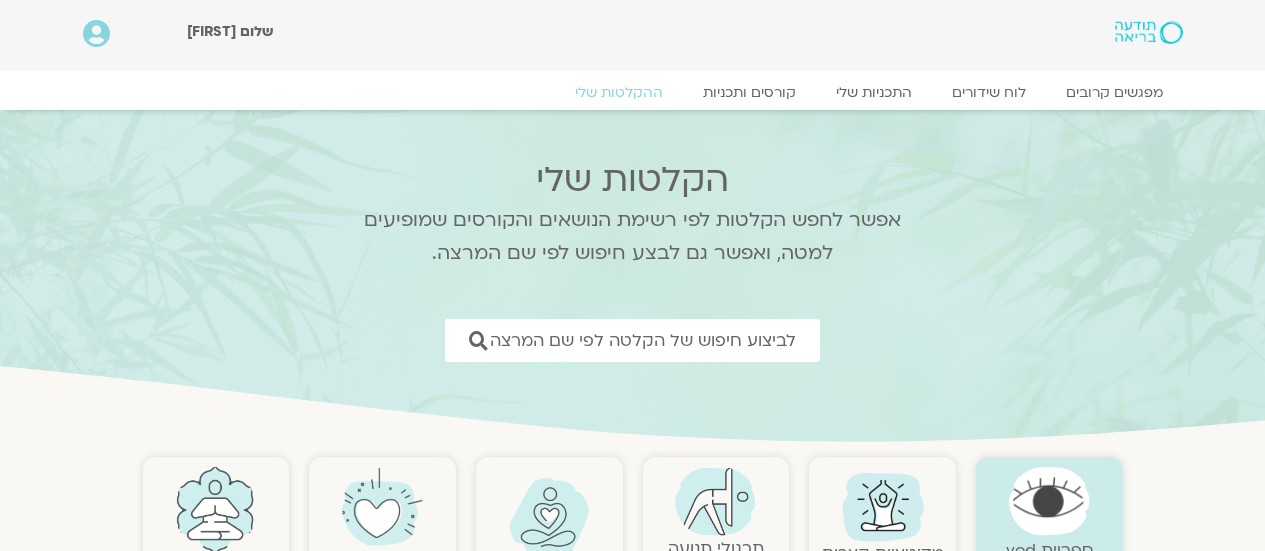 scroll, scrollTop: 0, scrollLeft: 0, axis: both 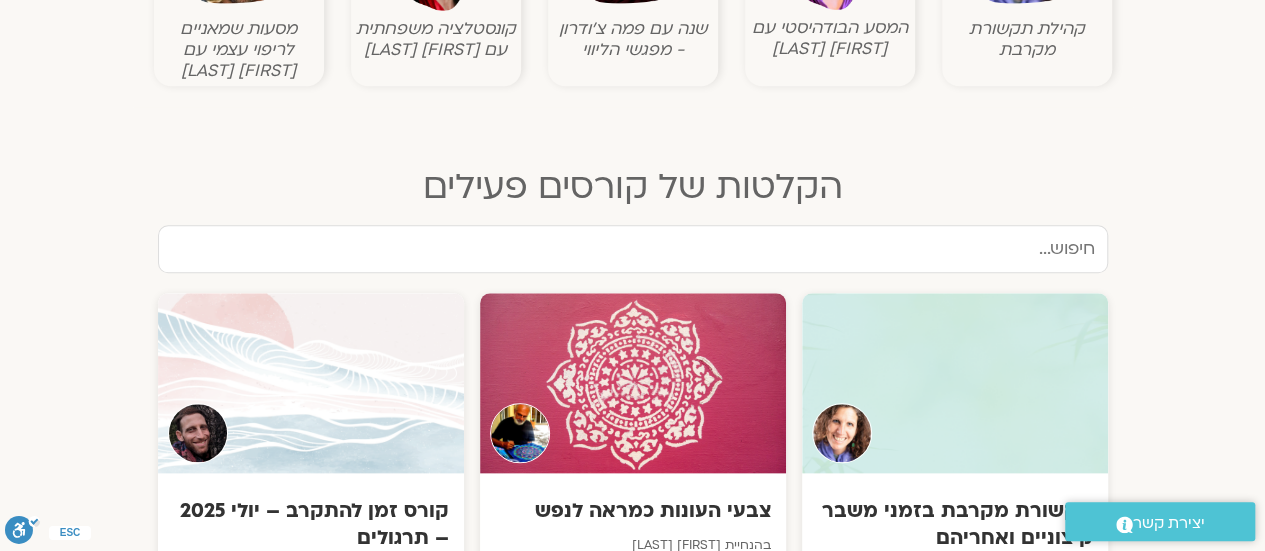 drag, startPoint x: 1261, startPoint y: 67, endPoint x: 1262, endPoint y: 79, distance: 12.0415945 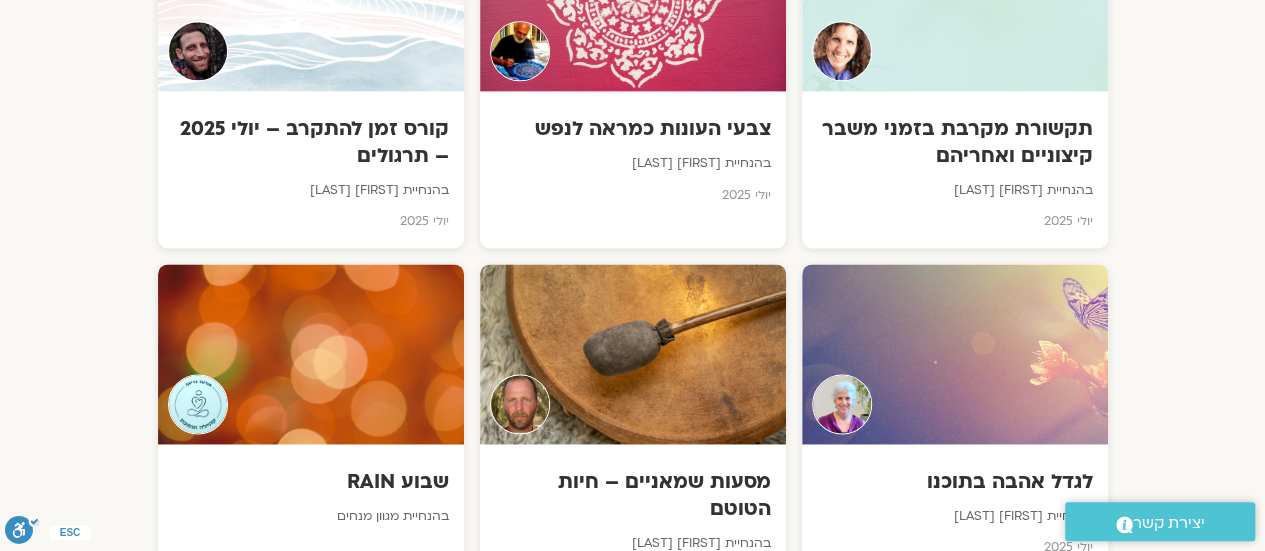 scroll, scrollTop: 1273, scrollLeft: 0, axis: vertical 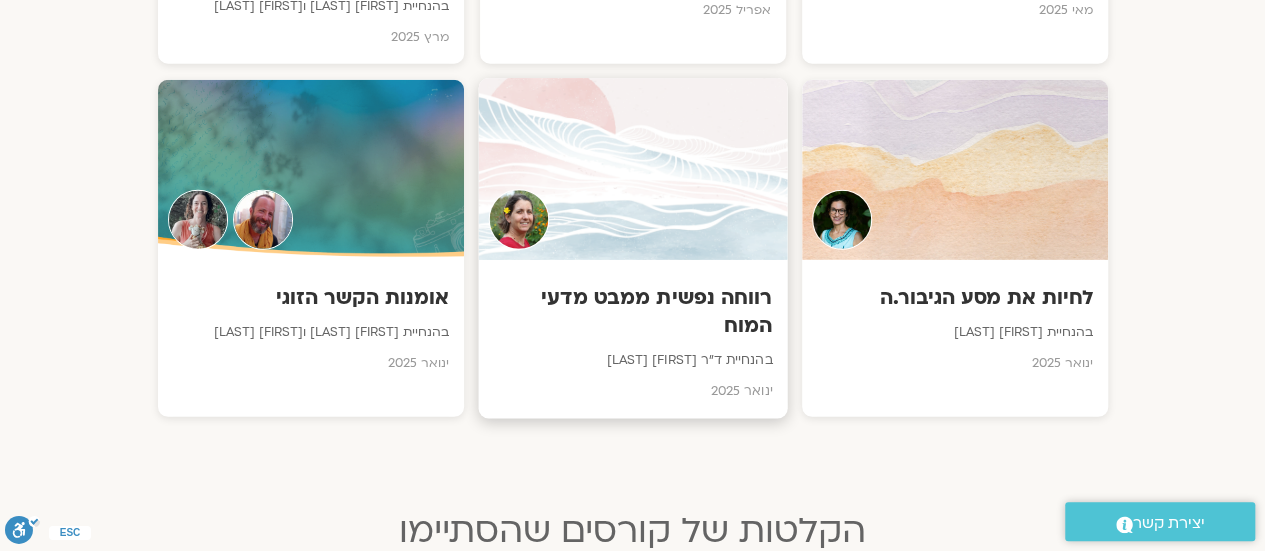 click on "רווחה נפשית ממבט מדעי המוח" at bounding box center (632, 312) 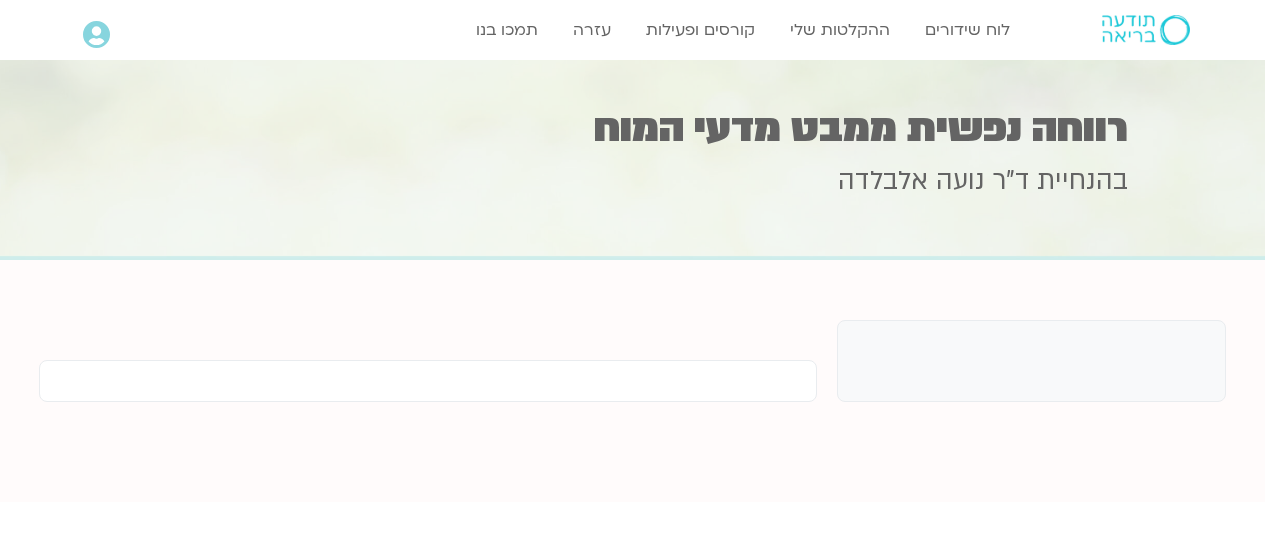 scroll, scrollTop: 0, scrollLeft: 0, axis: both 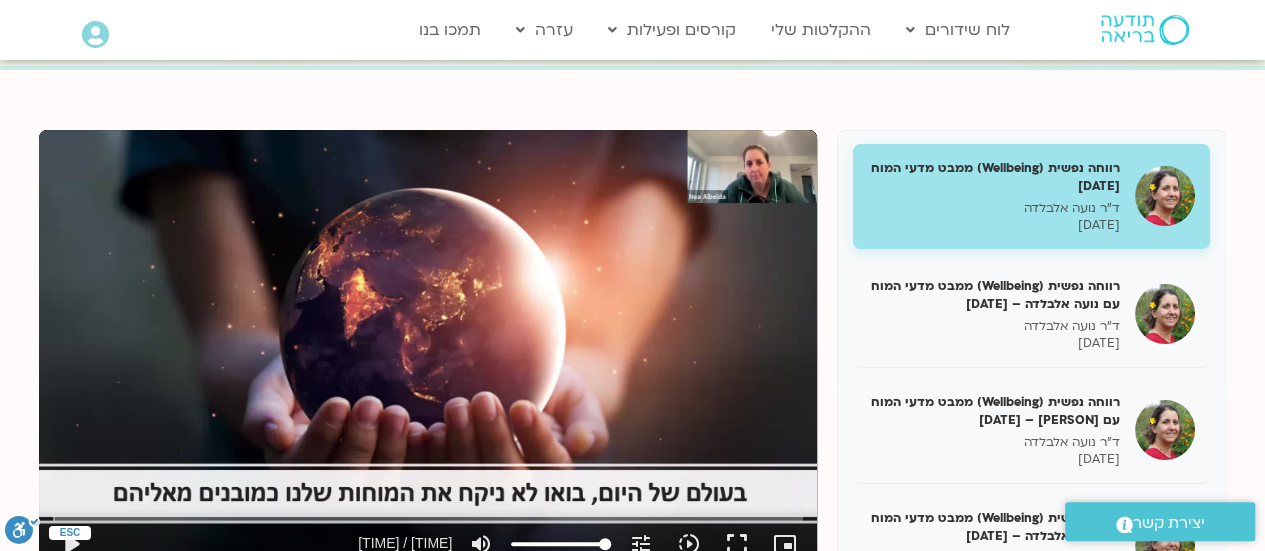 click on "ד"ר נועה אלבלדה" at bounding box center (994, 208) 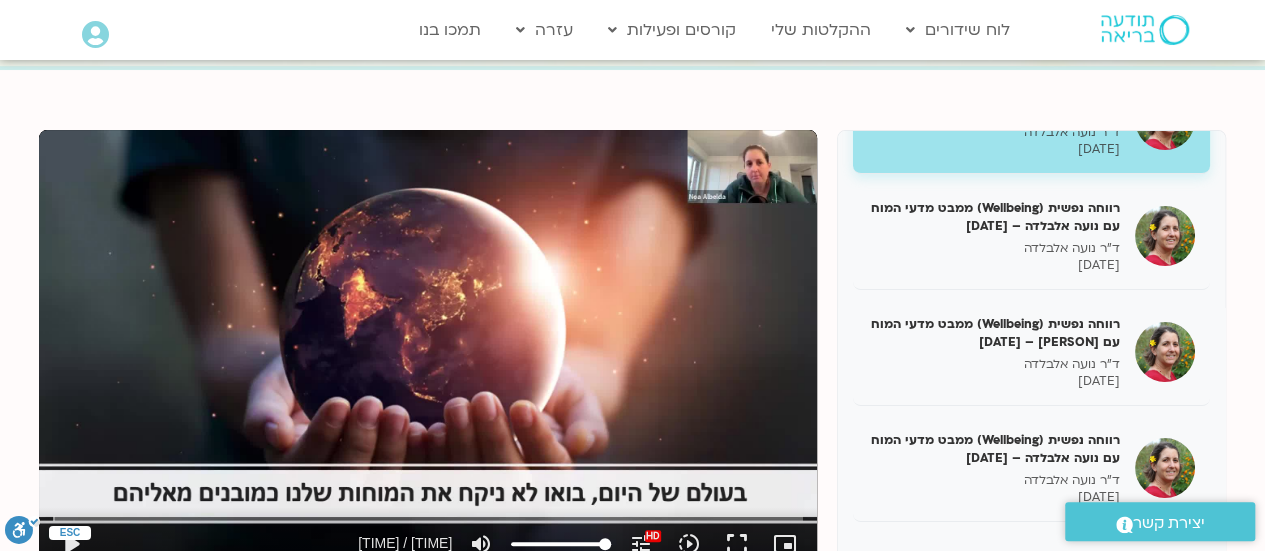 scroll, scrollTop: 89, scrollLeft: 0, axis: vertical 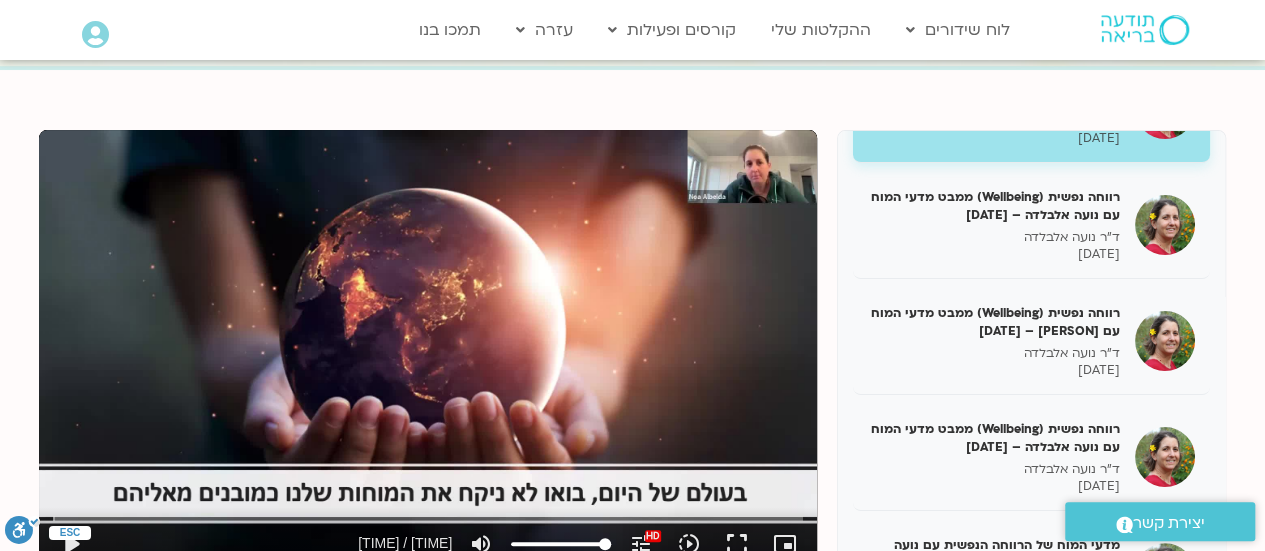click on "Skip Ad play_arrow 0:00:00 / 1:00:47 volume_up Mute tune Resolution Auto 1080p HD HD slow_motion_video Playback speed 1x 1x fullscreen picture_in_picture_alt Picture-in-Picture Off close Resolution 1080p HD 720p 480p 360p 240p Auto done close Playback speed 0.5x 0.75x 1x done 1.25x 1.5x 1.75x 2x" at bounding box center (428, 349) 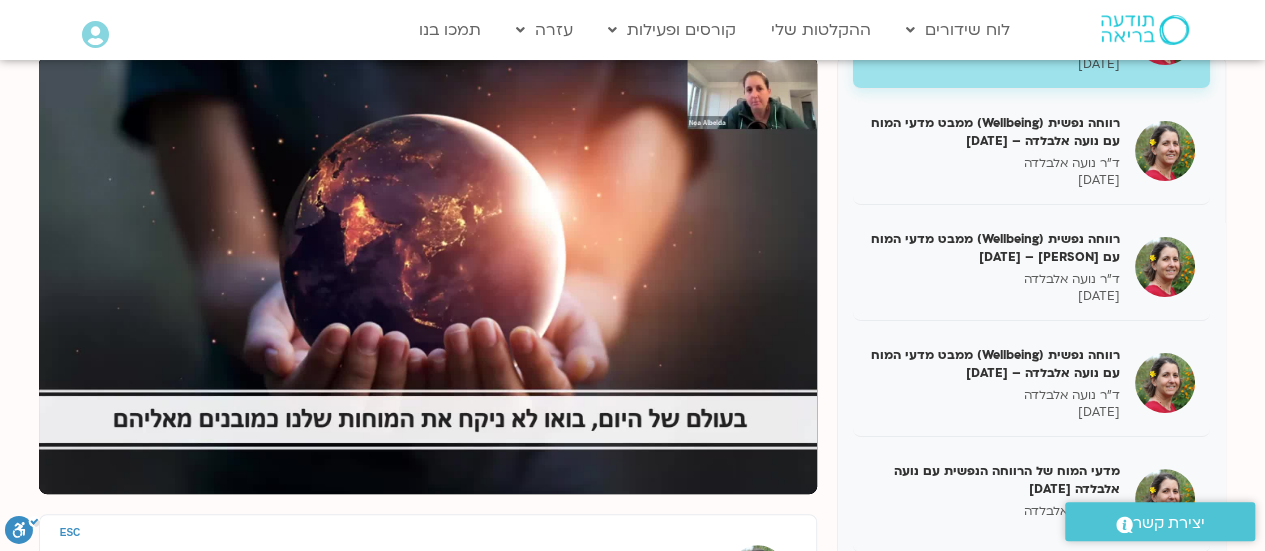 scroll, scrollTop: 266, scrollLeft: 0, axis: vertical 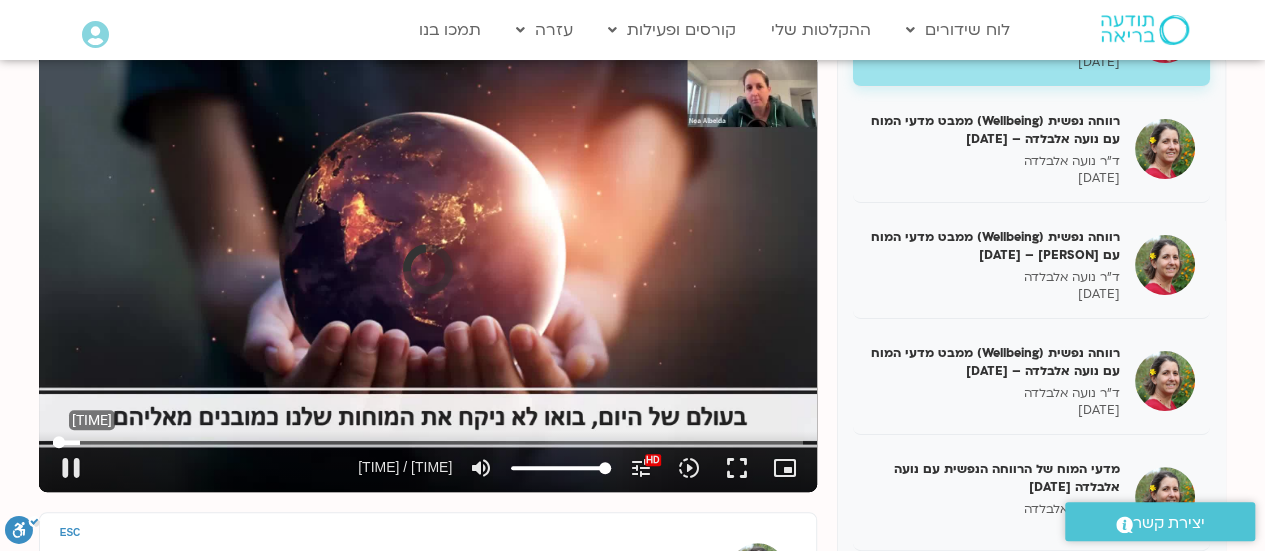 drag, startPoint x: 71, startPoint y: 439, endPoint x: 85, endPoint y: 442, distance: 14.3178215 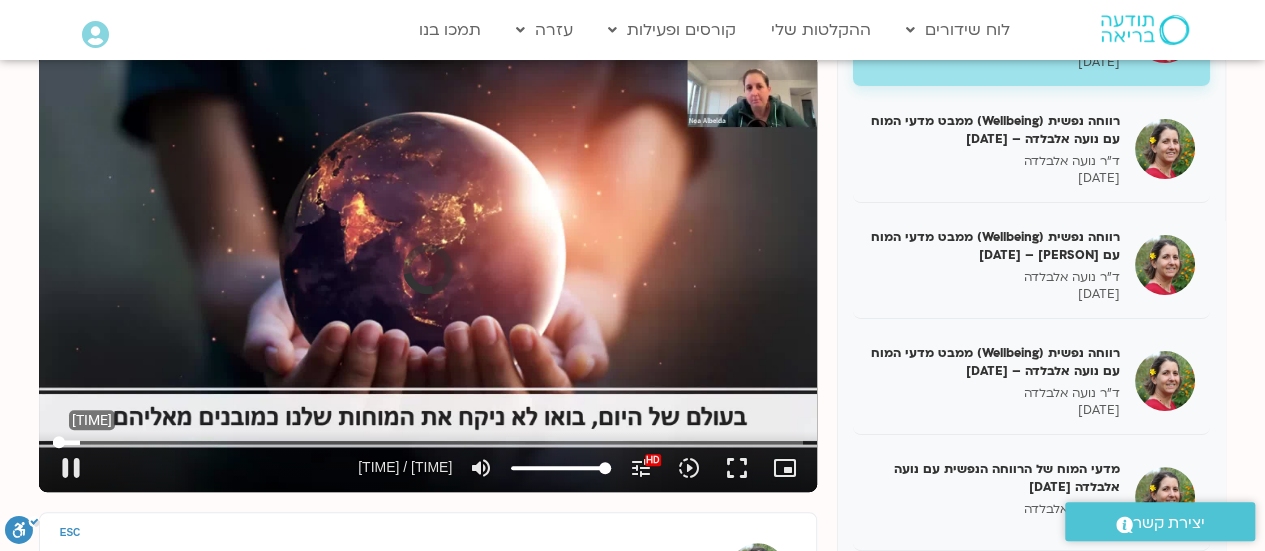 click at bounding box center [428, 442] 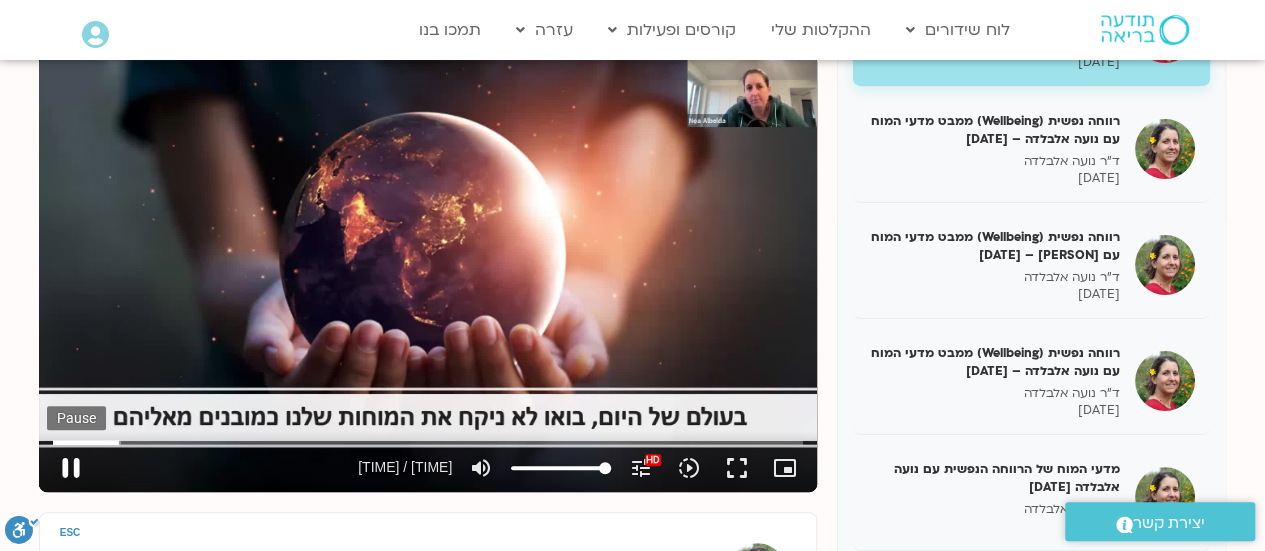 click on "pause" at bounding box center (71, 468) 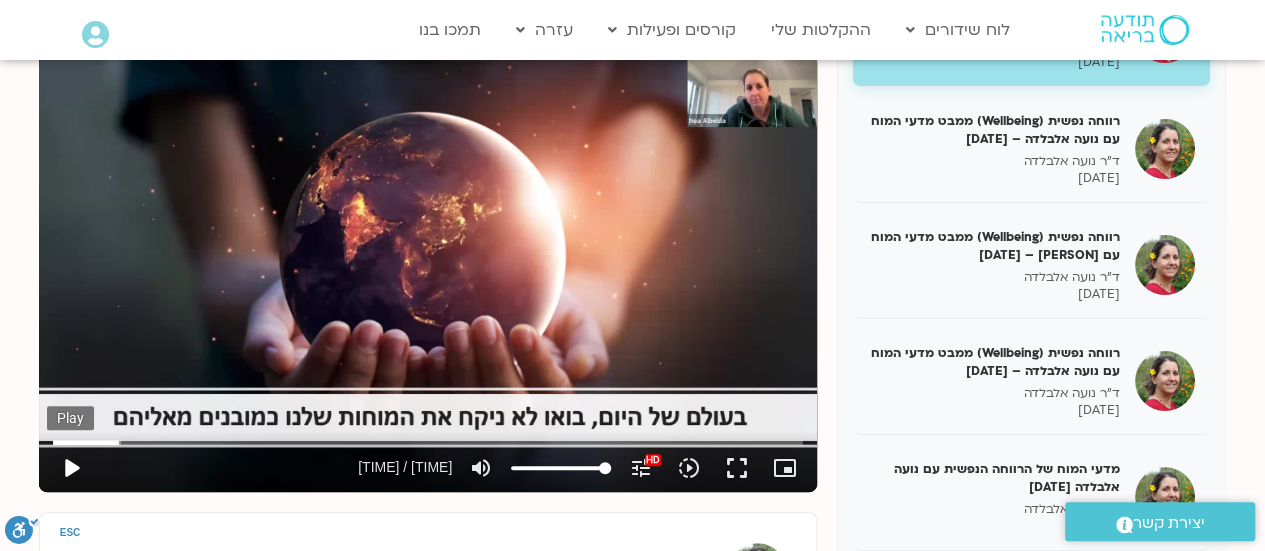 click on "play_arrow" at bounding box center (71, 468) 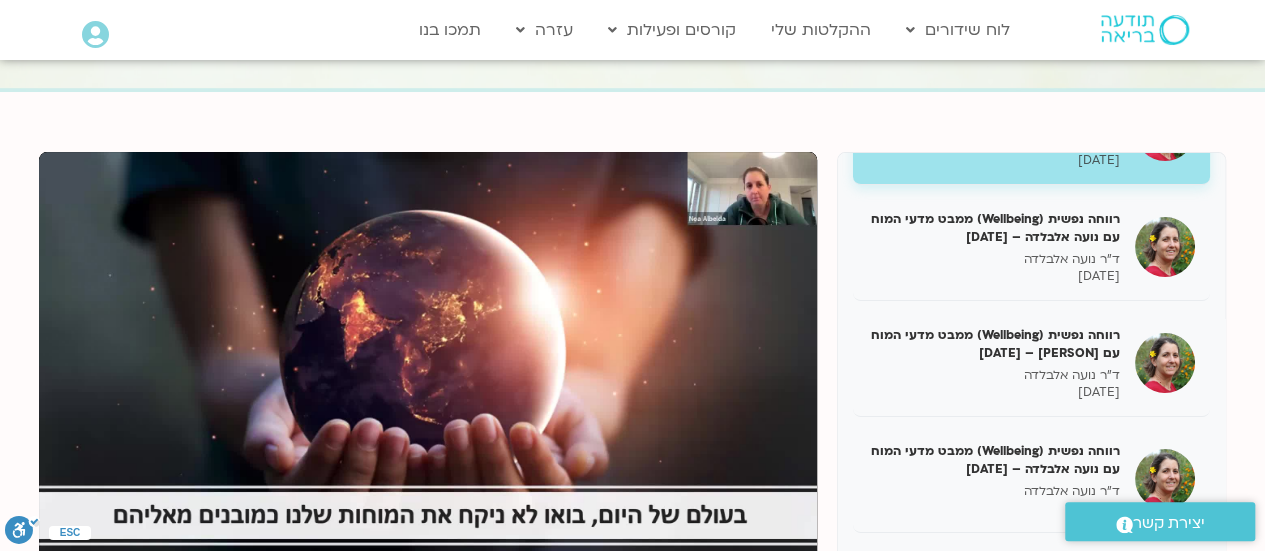 scroll, scrollTop: 157, scrollLeft: 0, axis: vertical 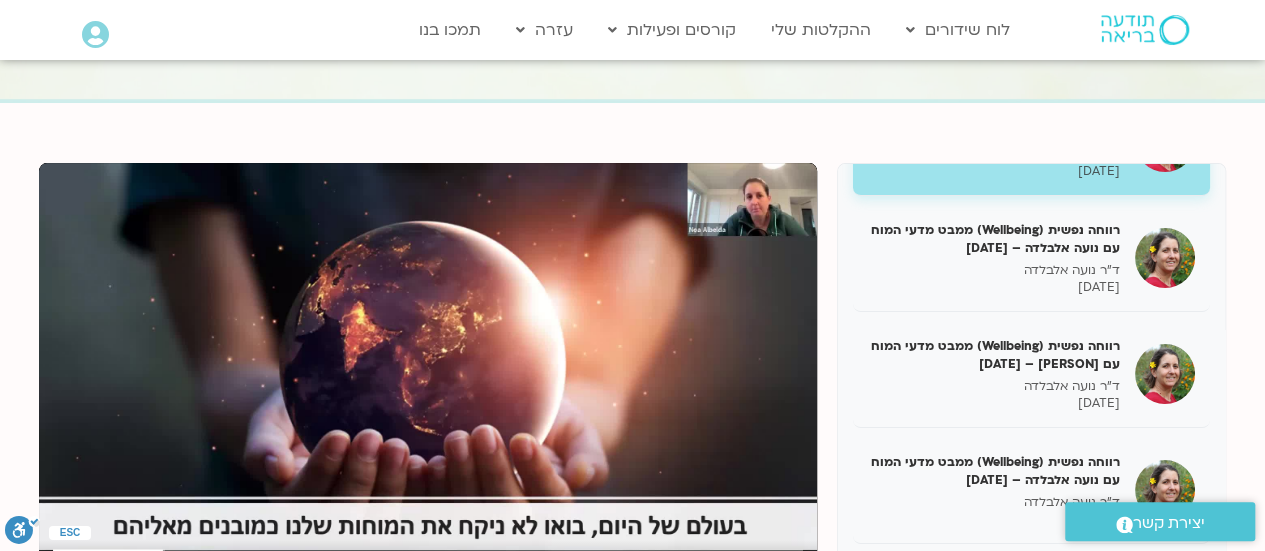 click on "Skip Ad 0:17 pause 0:08:54 / 1:00:47 volume_up Mute tune Resolution Auto 1080p HD HD slow_motion_video Playback speed 1x 1x fullscreen picture_in_picture_alt Picture-in-Picture Off close Resolution 1080p HD 720p 480p 360p 240p Auto done close Playback speed 0.5x 0.75x 1x done 1.25x 1.5x 1.75x 2x" at bounding box center [428, 382] 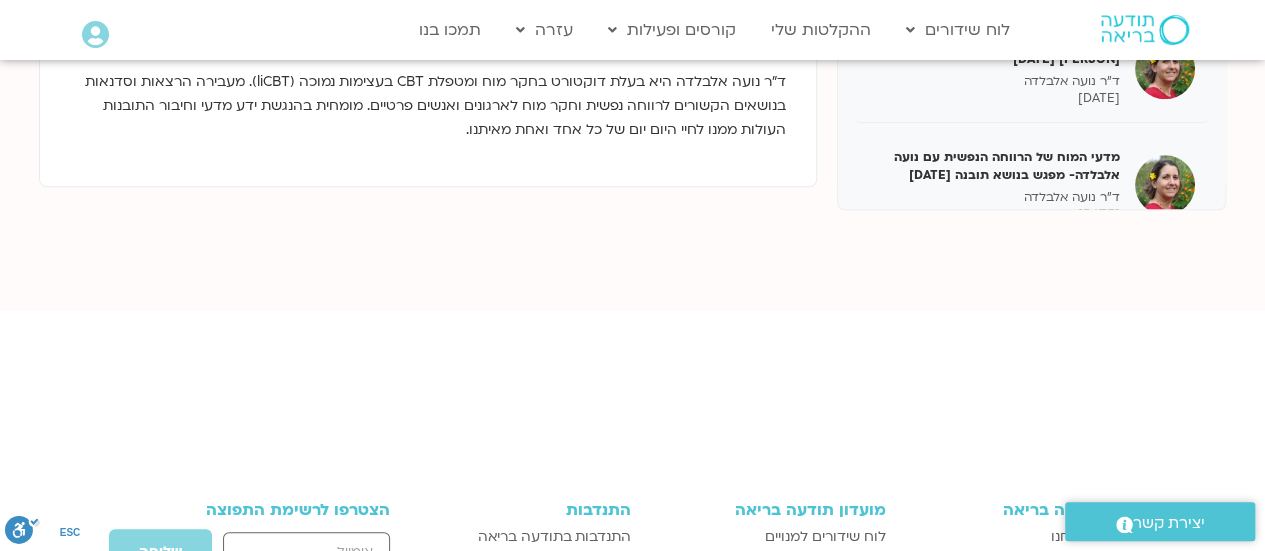 scroll, scrollTop: 814, scrollLeft: 0, axis: vertical 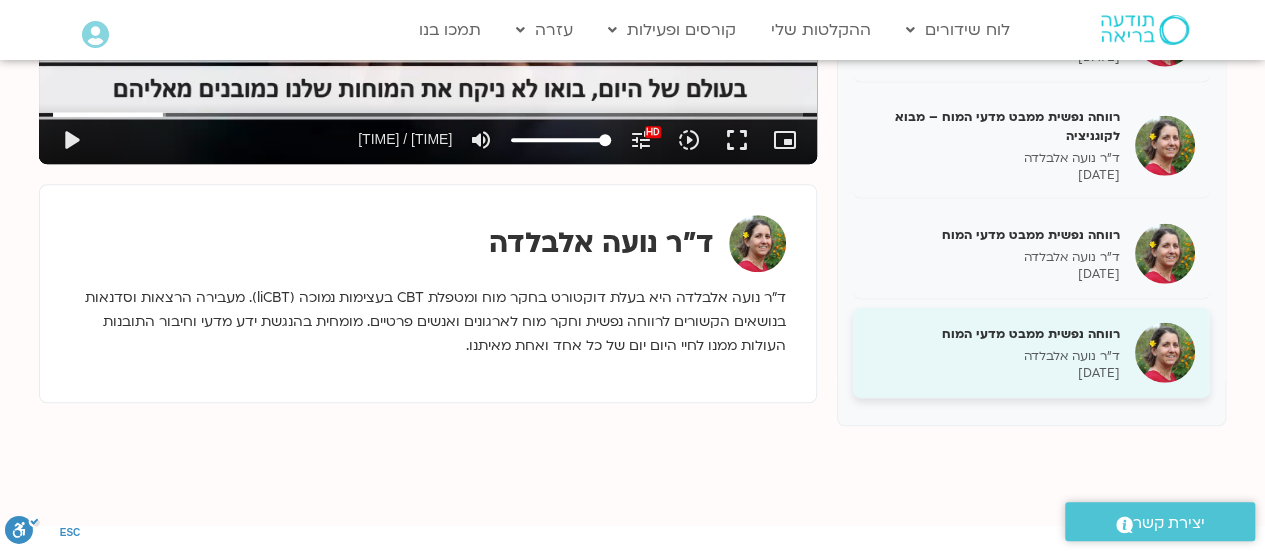 drag, startPoint x: 1062, startPoint y: 355, endPoint x: 1110, endPoint y: 354, distance: 48.010414 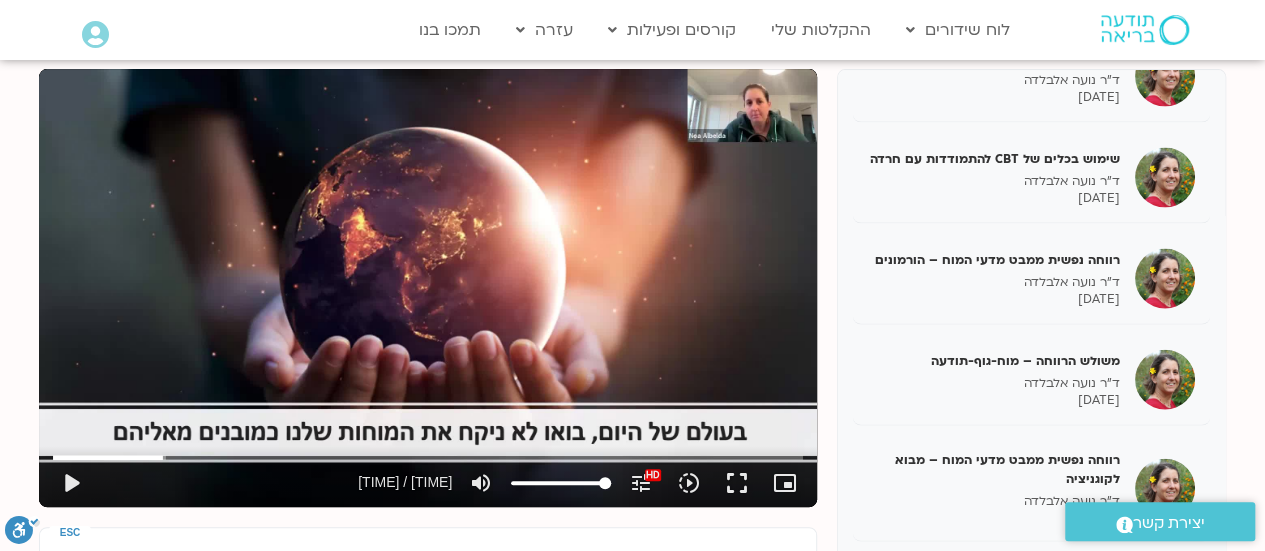 scroll, scrollTop: 198, scrollLeft: 0, axis: vertical 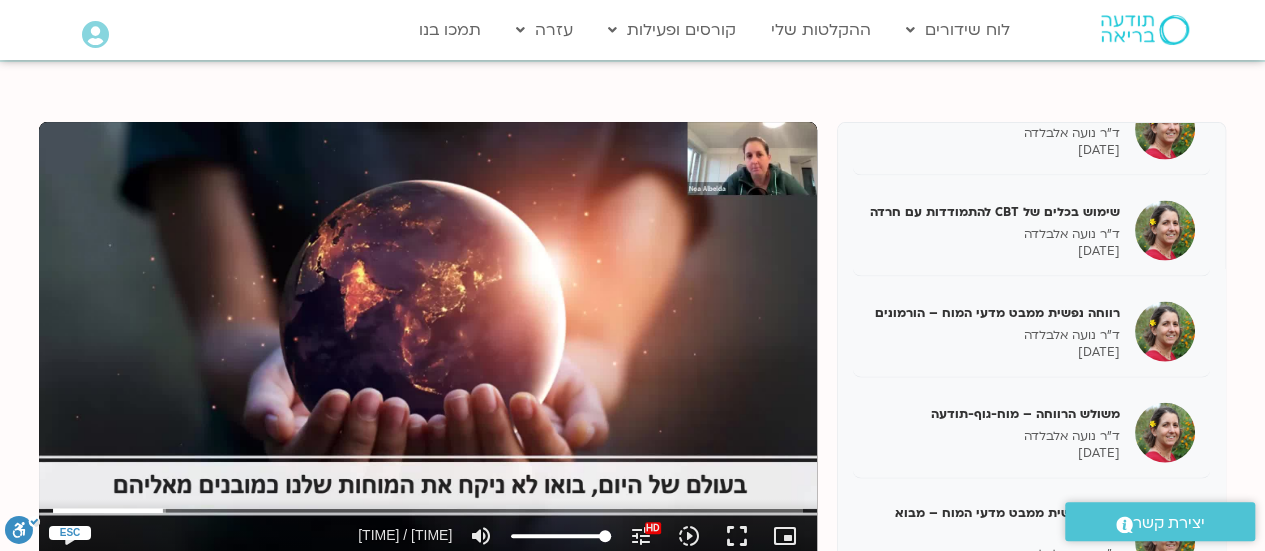 drag, startPoint x: 1250, startPoint y: 136, endPoint x: 1255, endPoint y: 107, distance: 29.427877 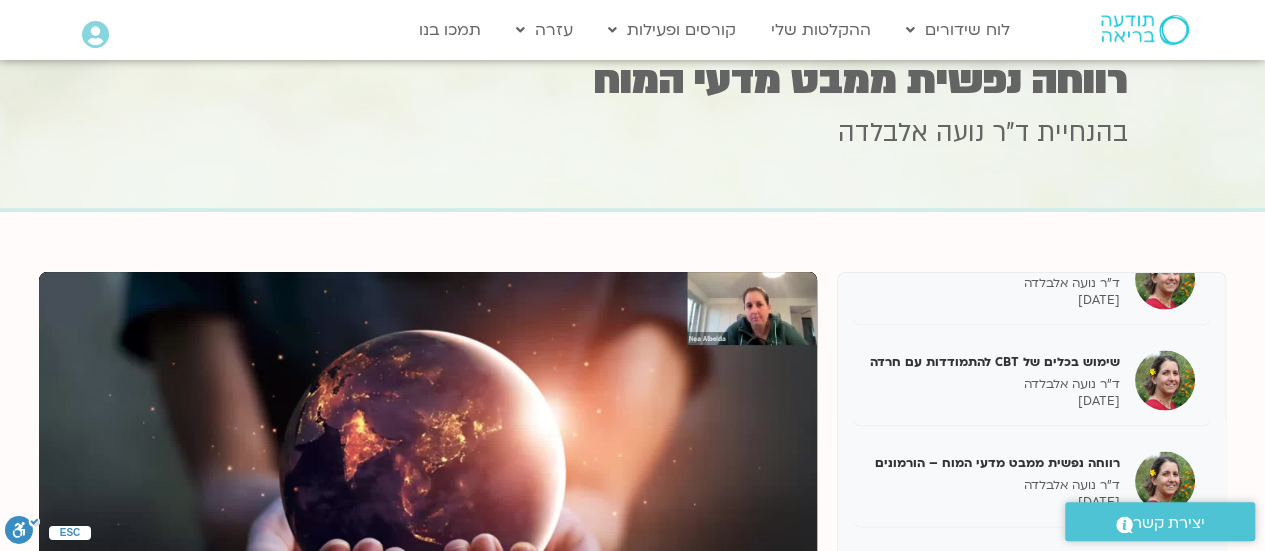 scroll, scrollTop: 0, scrollLeft: 0, axis: both 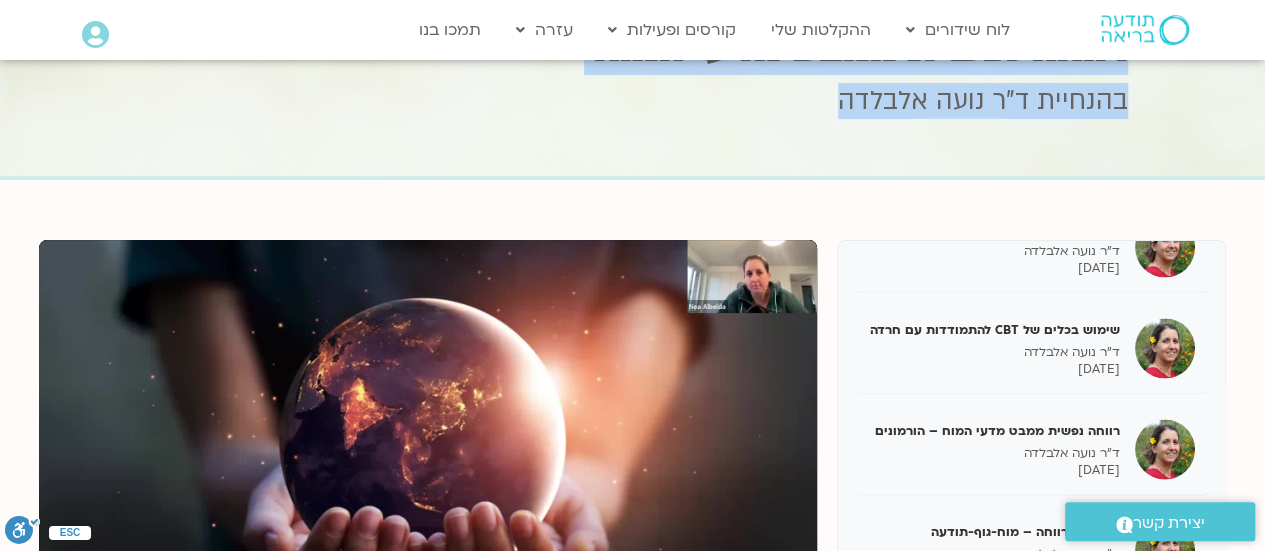 drag, startPoint x: 1246, startPoint y: 184, endPoint x: 1244, endPoint y: 153, distance: 31.06445 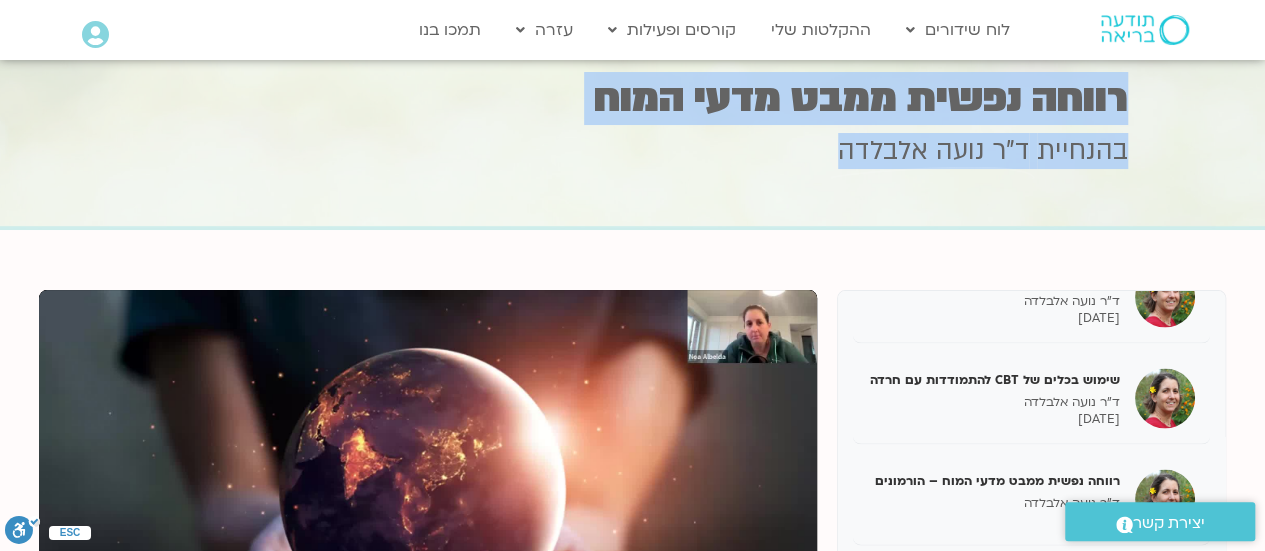 scroll, scrollTop: 0, scrollLeft: 0, axis: both 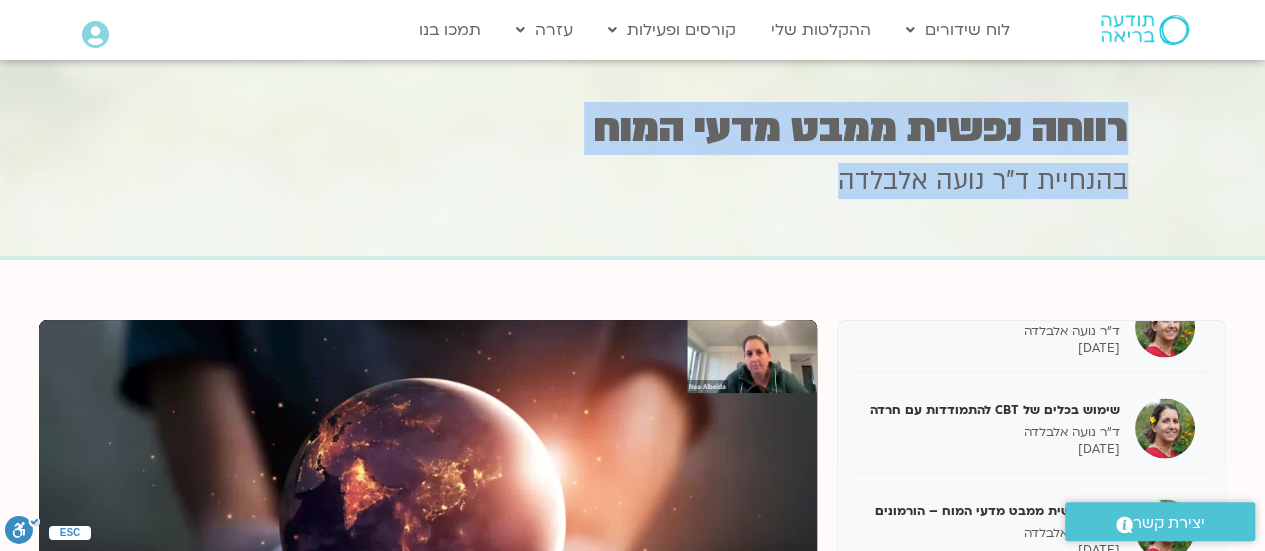click on "רווחה נפשית ממבט מדעי המוח" at bounding box center (633, 128) 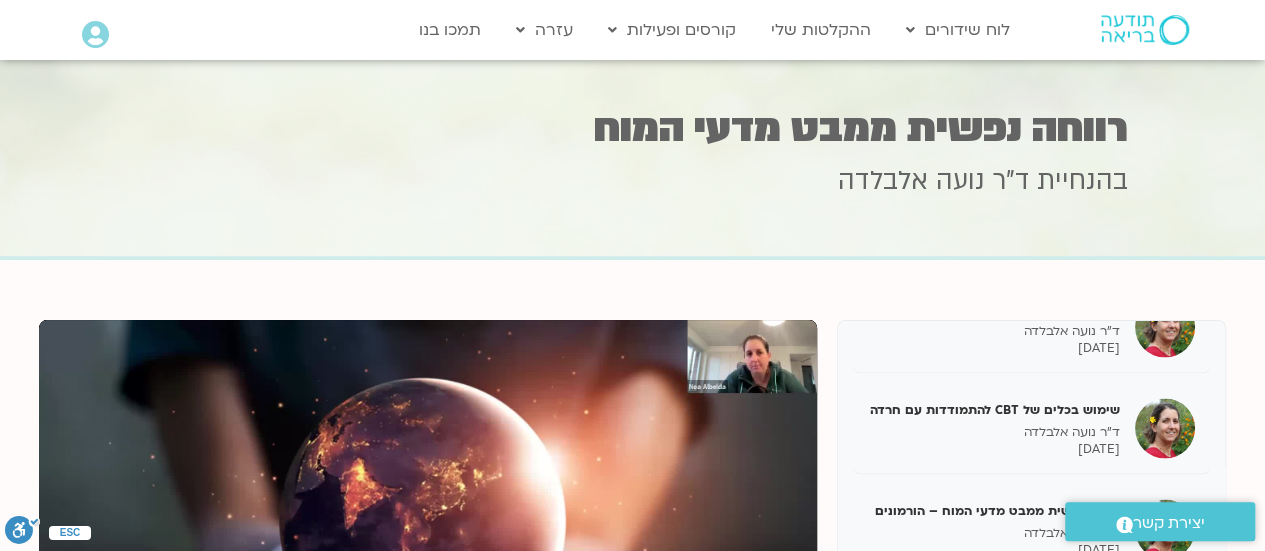scroll, scrollTop: 46, scrollLeft: 0, axis: vertical 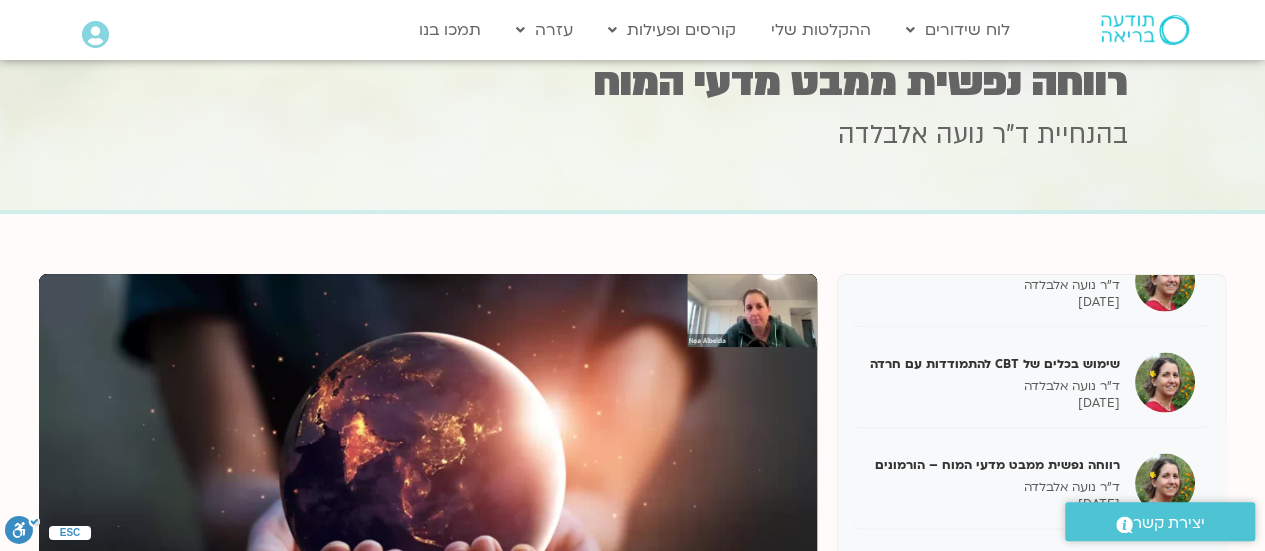 click on "Skip Ad 0:17 play_arrow 0:08:55 / 1:00:47 volume_up Mute tune Resolution Auto 1080p HD HD slow_motion_video Playback speed 1x 1x fullscreen picture_in_picture_alt Picture-in-Picture Off close Resolution 1080p HD 720p 480p 360p 240p Auto done close Playback speed 0.5x 0.75x 1x done 1.25x 1.5x 1.75x 2x" at bounding box center (428, 493) 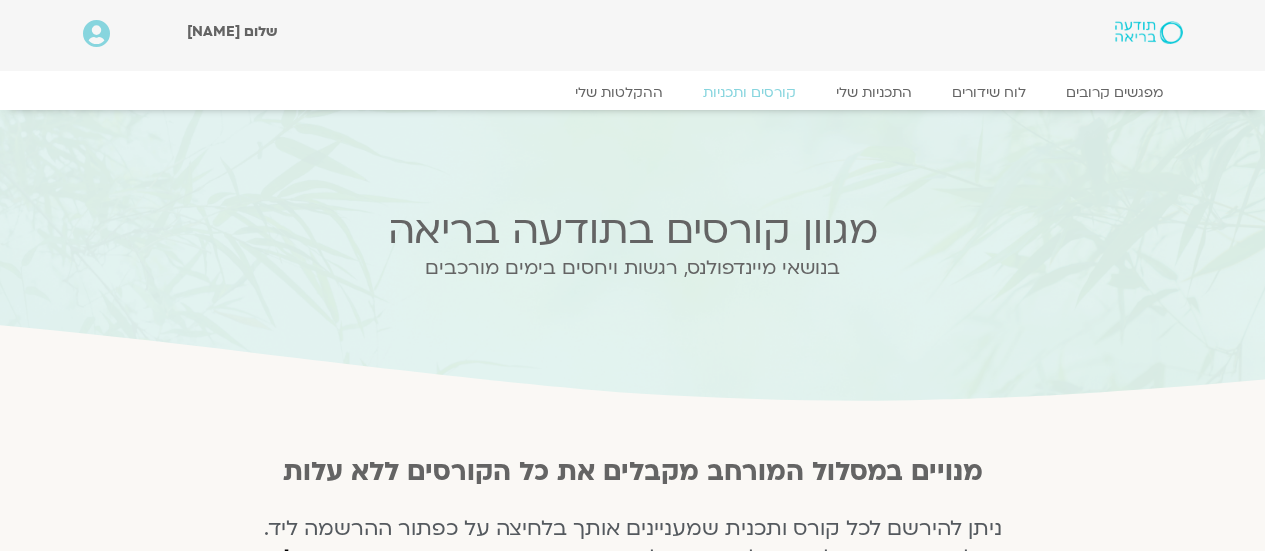 scroll, scrollTop: 0, scrollLeft: 0, axis: both 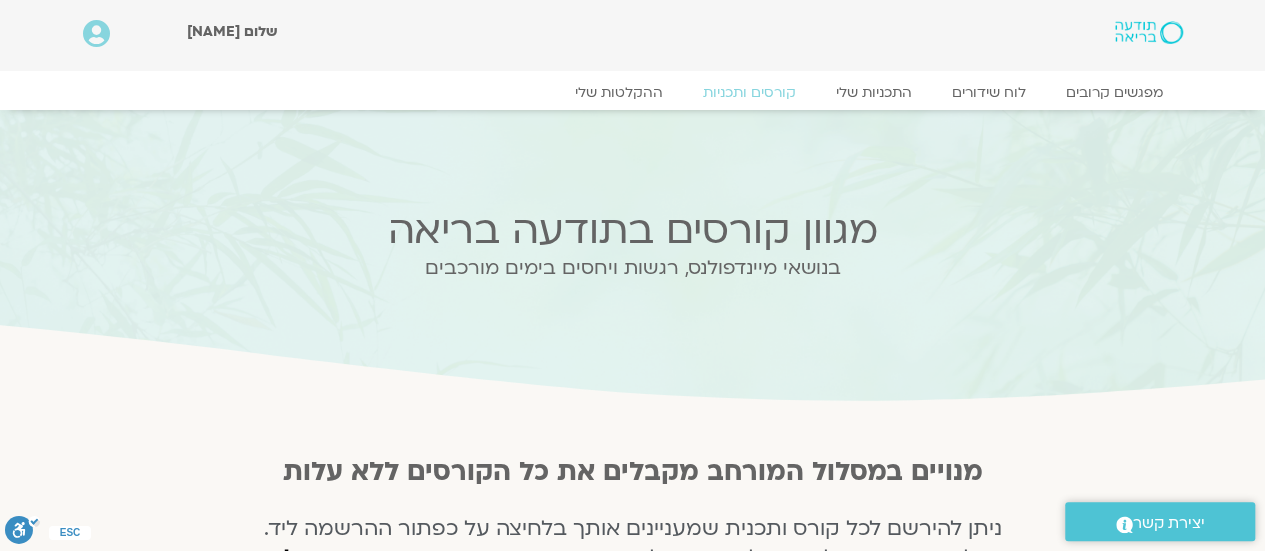 click on "שלום [NAME]
Main Menu
אזור אישי
הזמנות
התנתקות
פרטי המורה
הוספת אירוע" at bounding box center (632, 35) 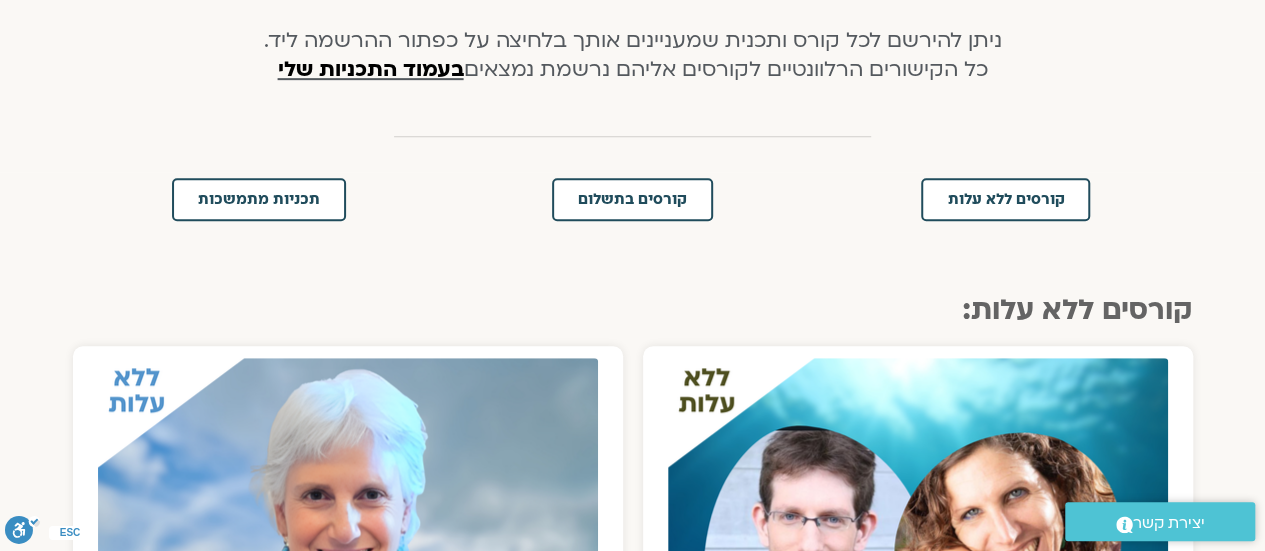 scroll, scrollTop: 492, scrollLeft: 0, axis: vertical 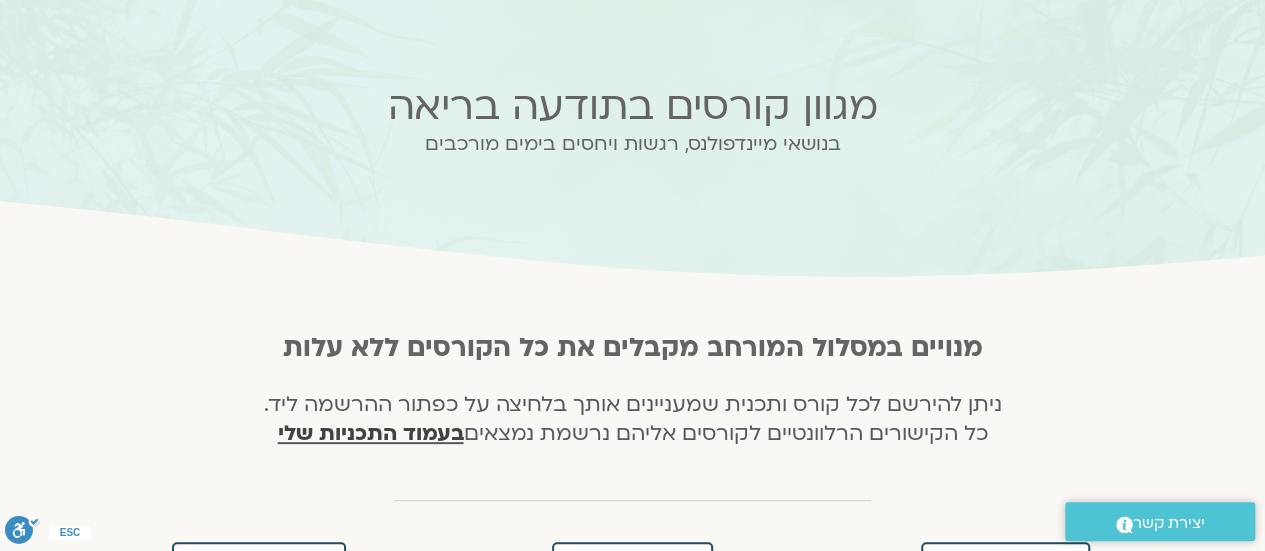 click on "בעמוד התכניות שלי" at bounding box center [371, 433] 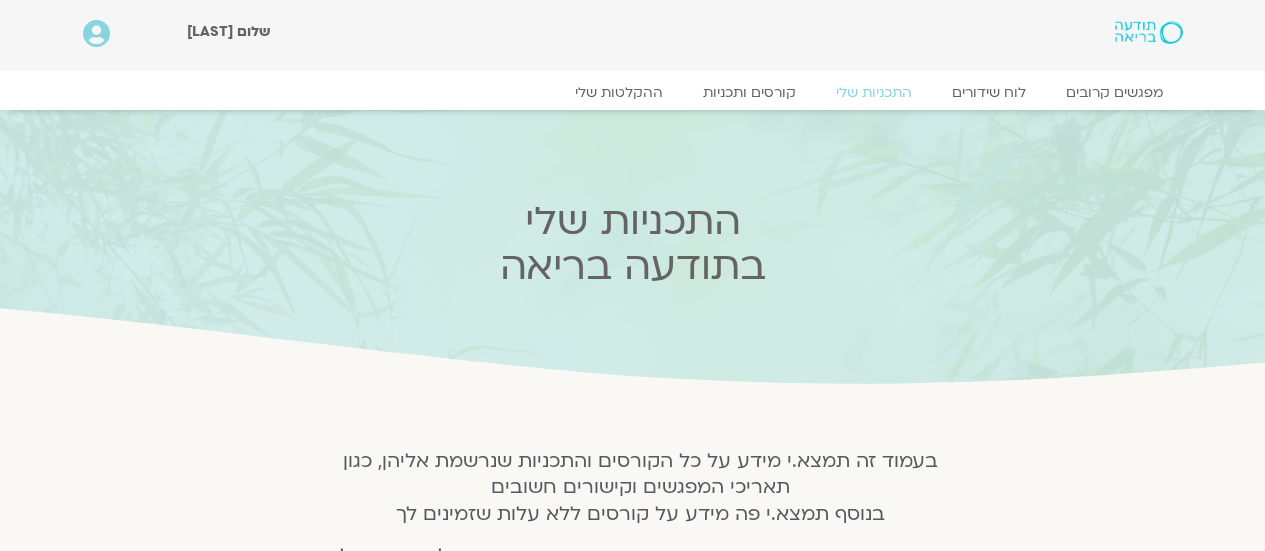 scroll, scrollTop: 0, scrollLeft: 0, axis: both 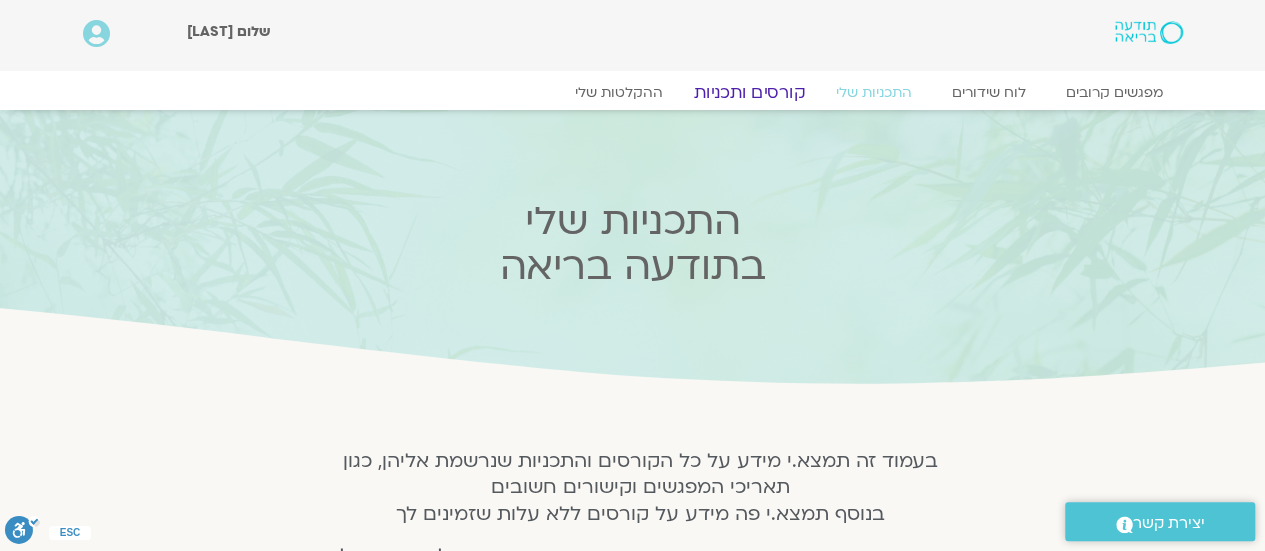 click on "קורסים ותכניות" 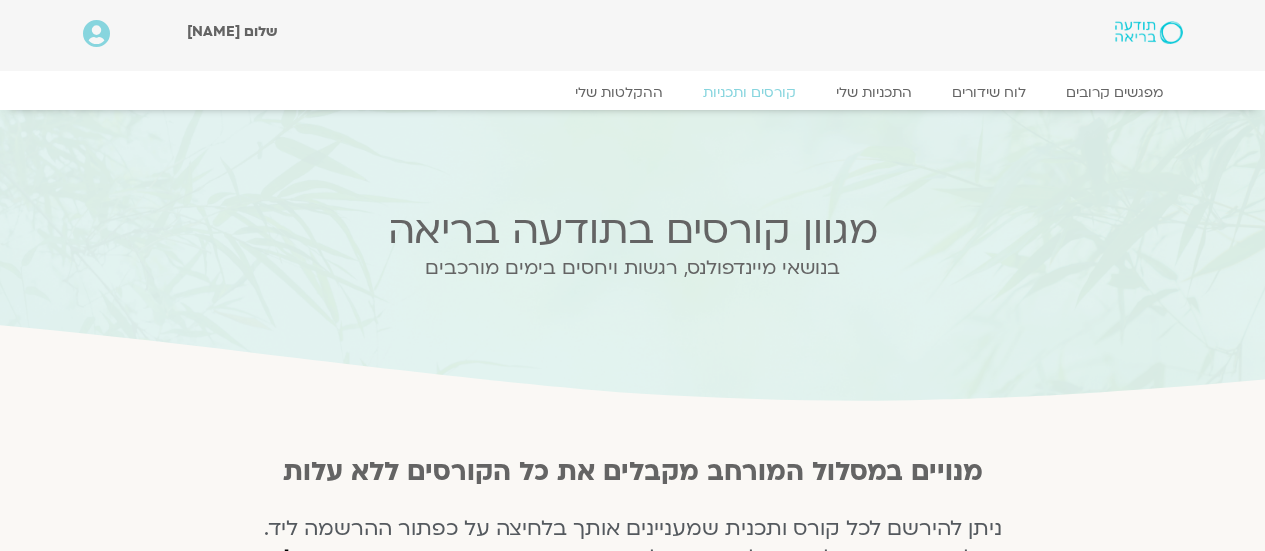 scroll, scrollTop: 0, scrollLeft: 0, axis: both 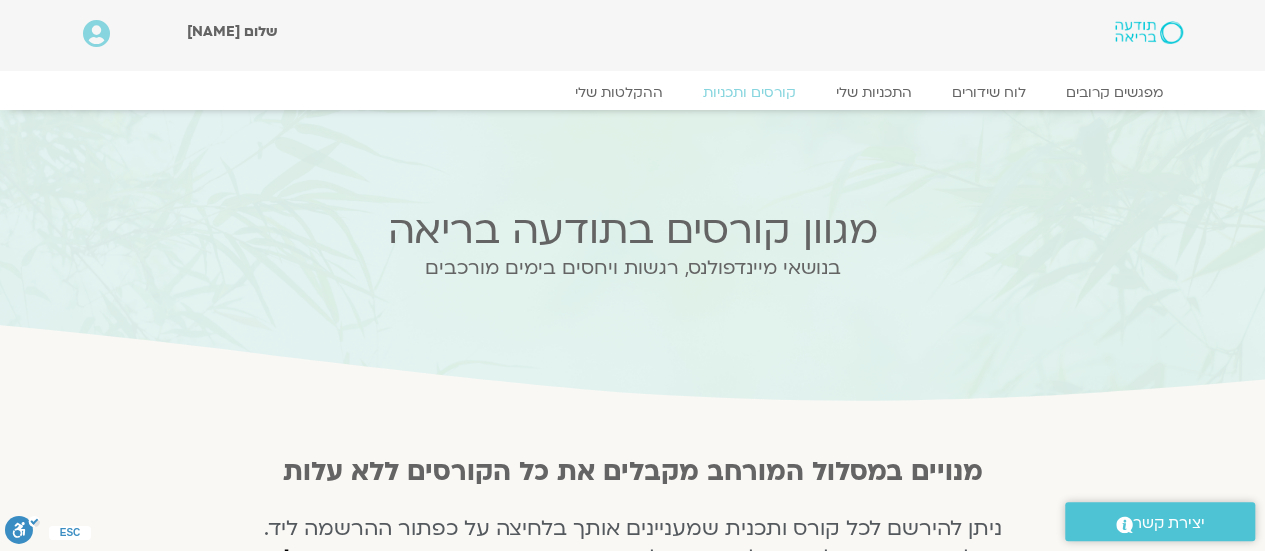 click on "שלום Hagar
Main Menu
אזור אישי
הזמנות
התנתקות
פרטי המורה
הוספת אירוע" at bounding box center [632, 35] 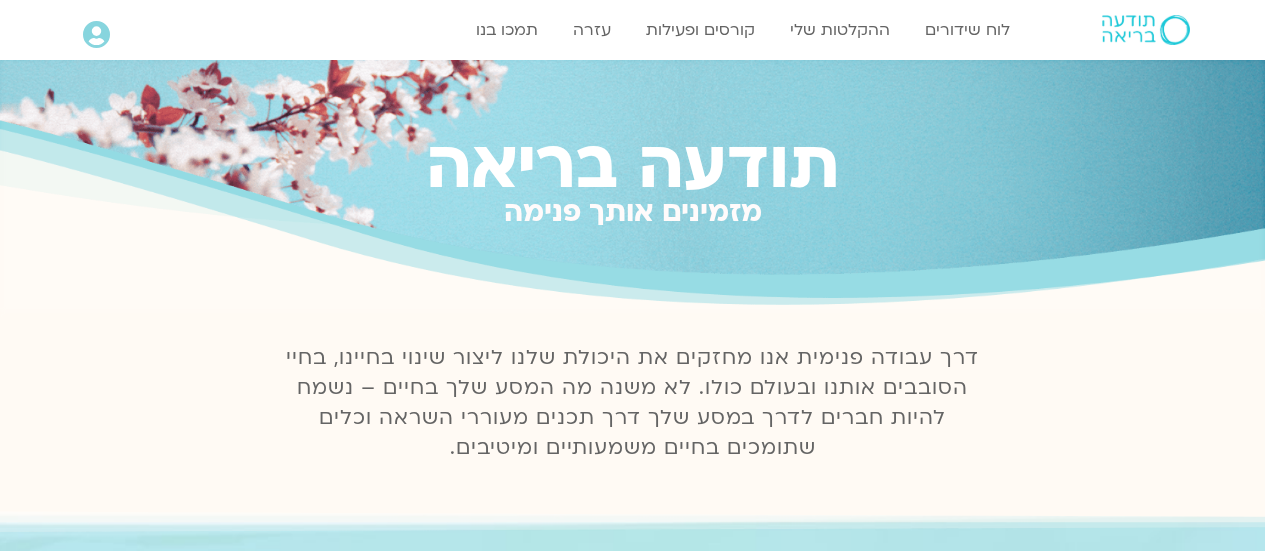scroll, scrollTop: 0, scrollLeft: 0, axis: both 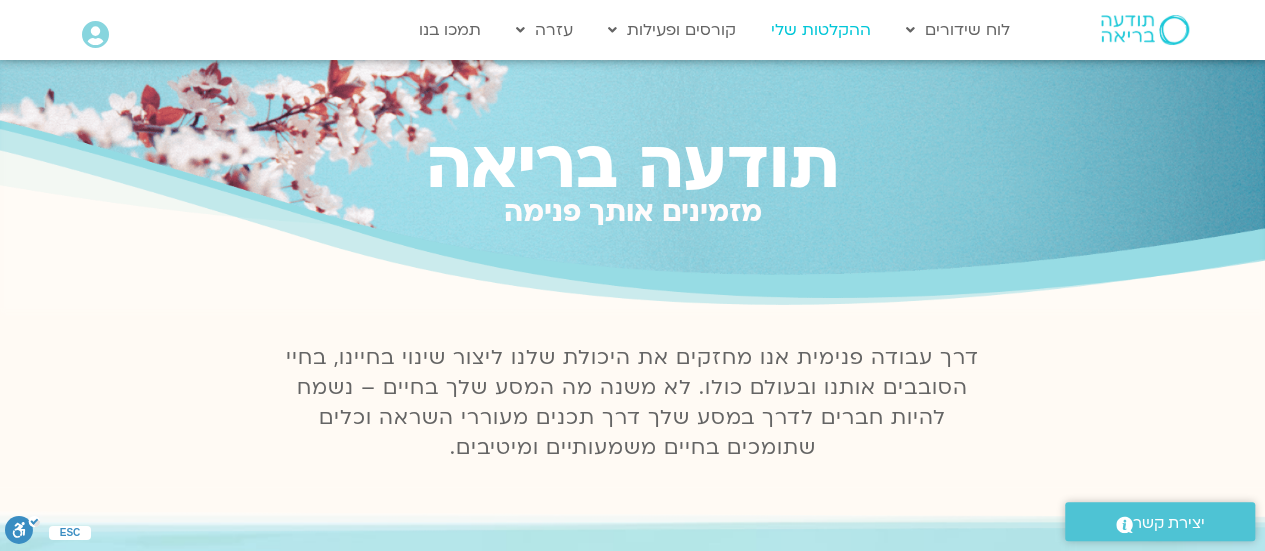 click on "ההקלטות שלי" at bounding box center (821, 30) 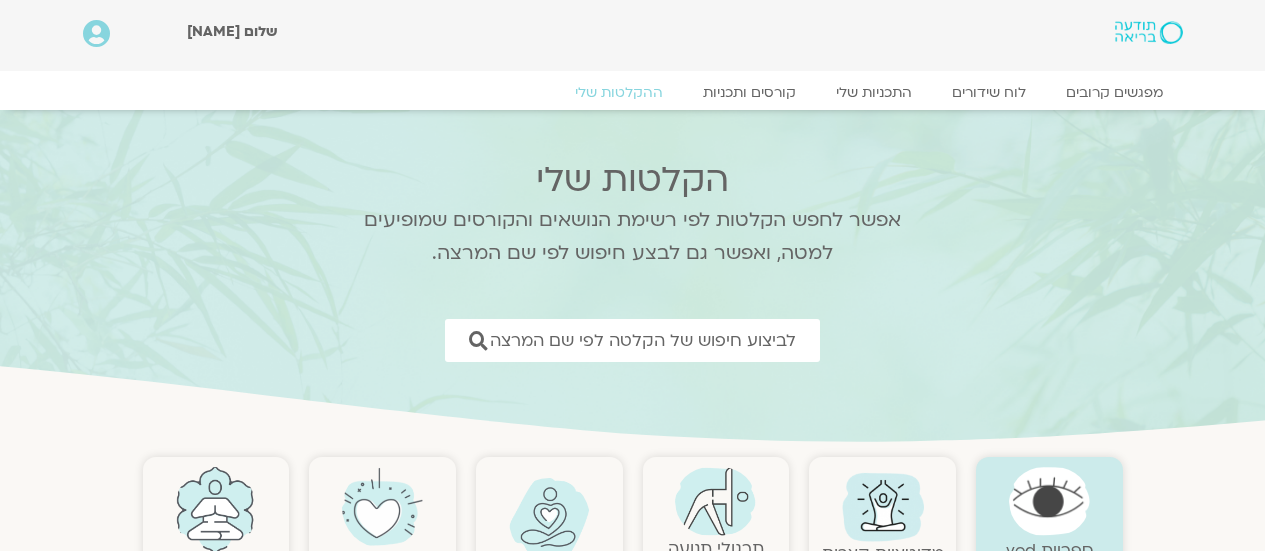 scroll, scrollTop: 0, scrollLeft: 0, axis: both 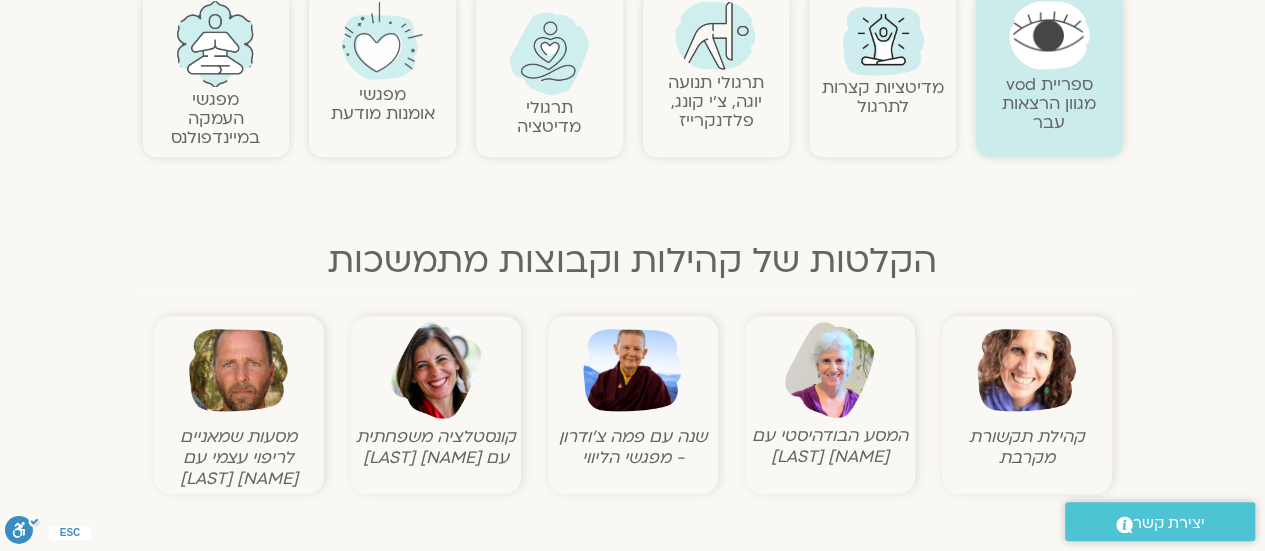 click at bounding box center [632, 370] 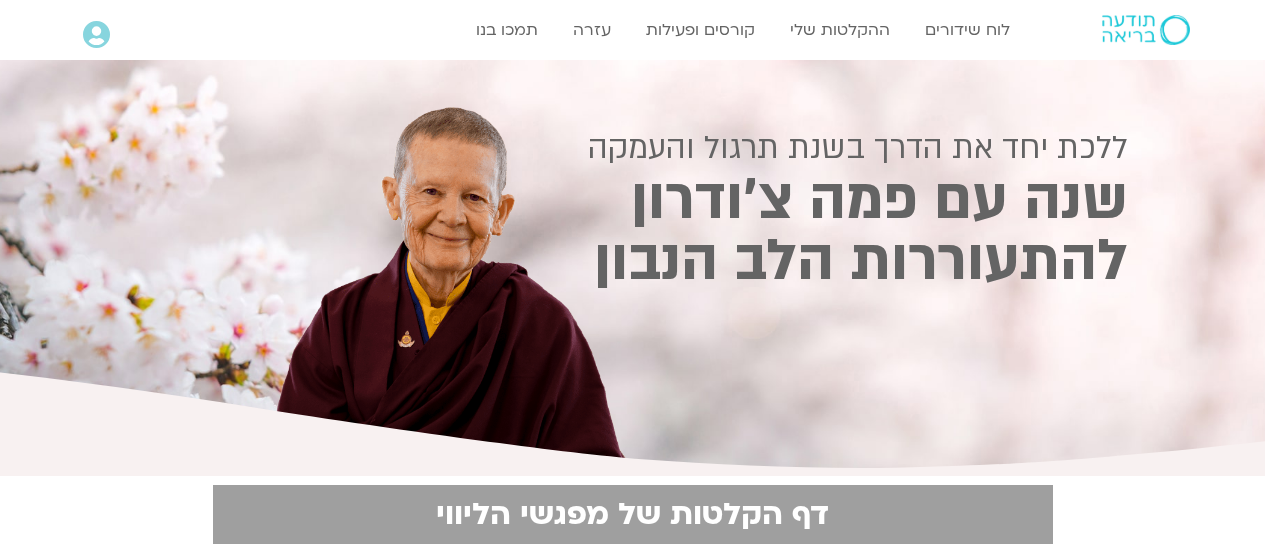 scroll, scrollTop: 0, scrollLeft: 0, axis: both 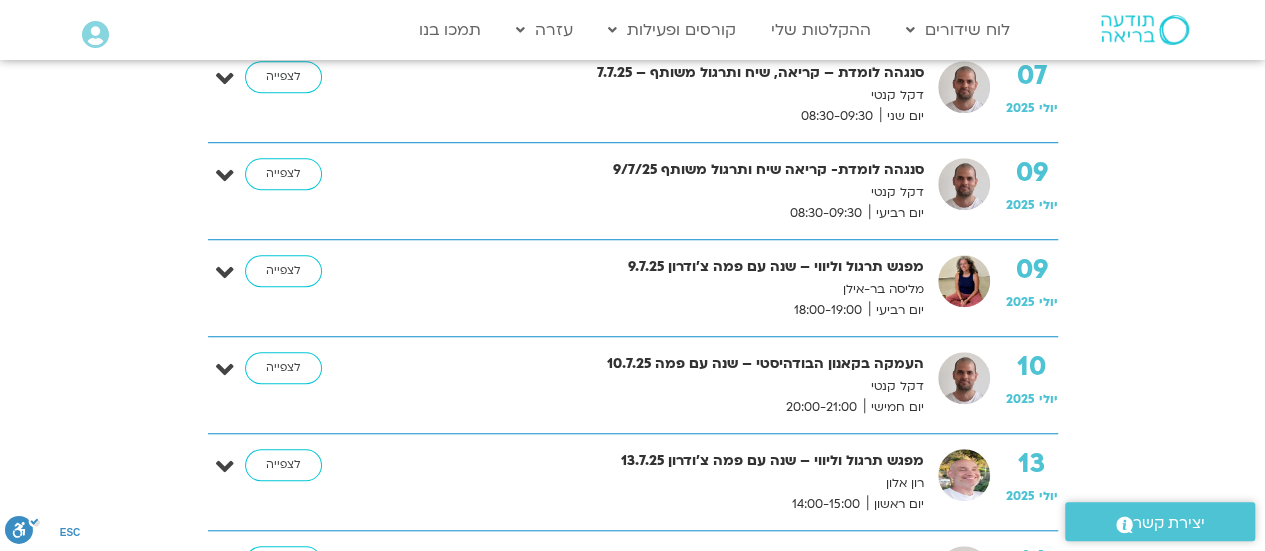 click on "יצירת קשר" at bounding box center [1169, 523] 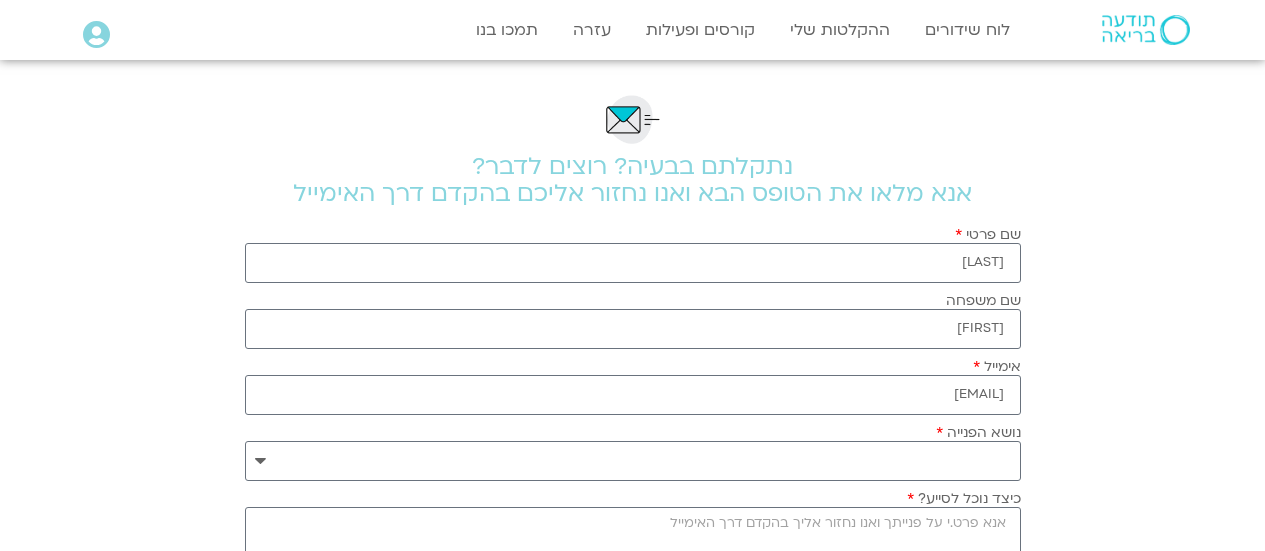 scroll, scrollTop: 0, scrollLeft: 0, axis: both 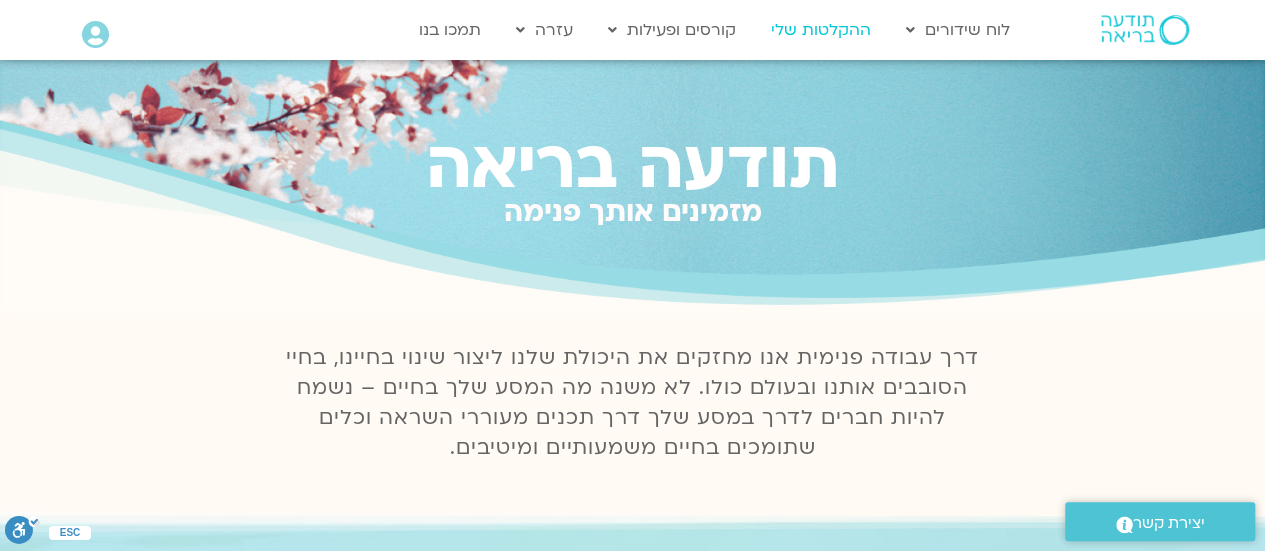 click on "ההקלטות שלי" at bounding box center (821, 30) 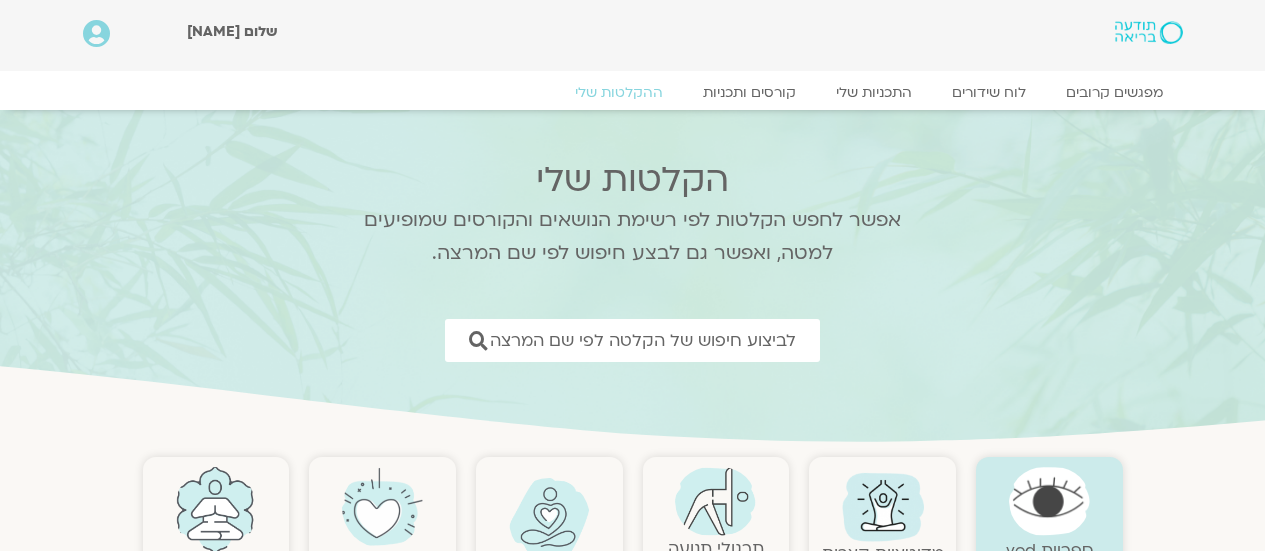 scroll, scrollTop: 0, scrollLeft: 0, axis: both 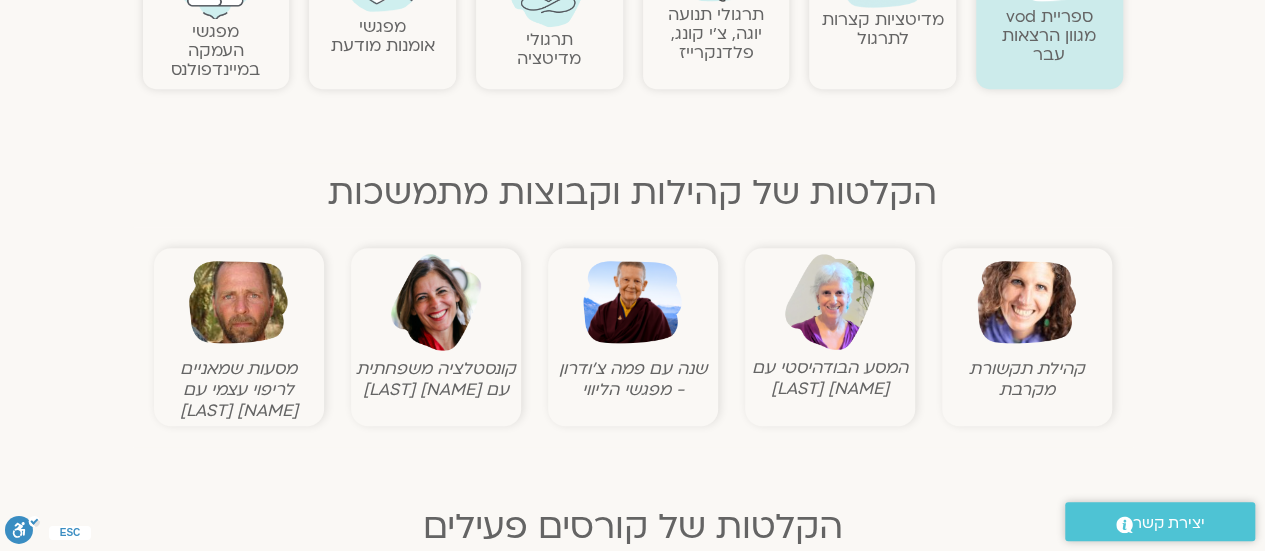 click on "שנה עם פמה צ'ודרון - מפגשי הליווי" at bounding box center [633, 379] 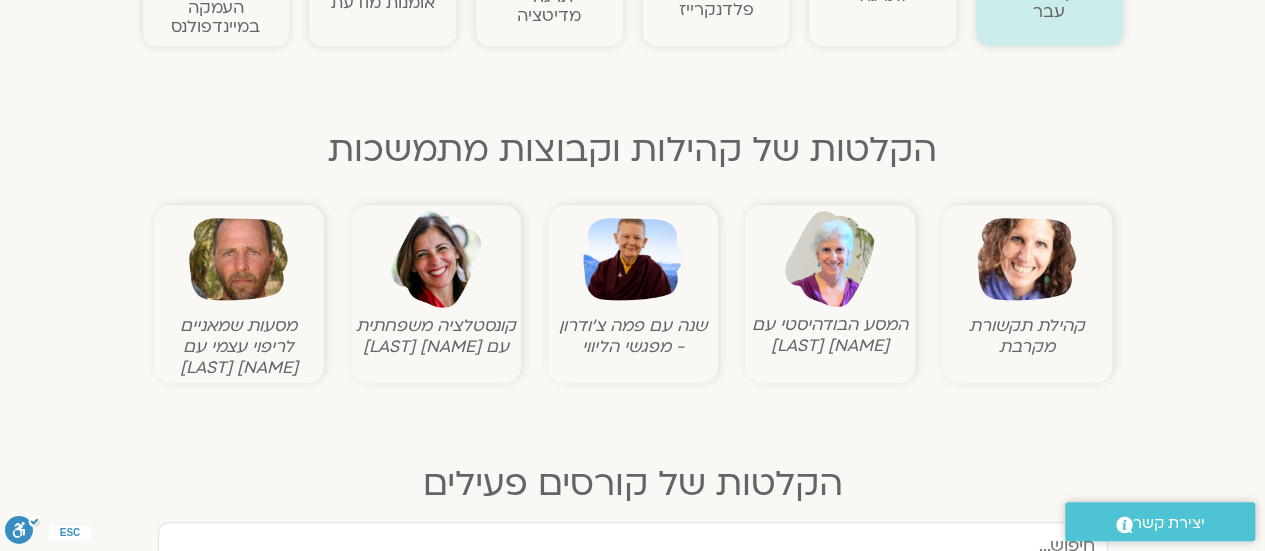 scroll, scrollTop: 594, scrollLeft: 0, axis: vertical 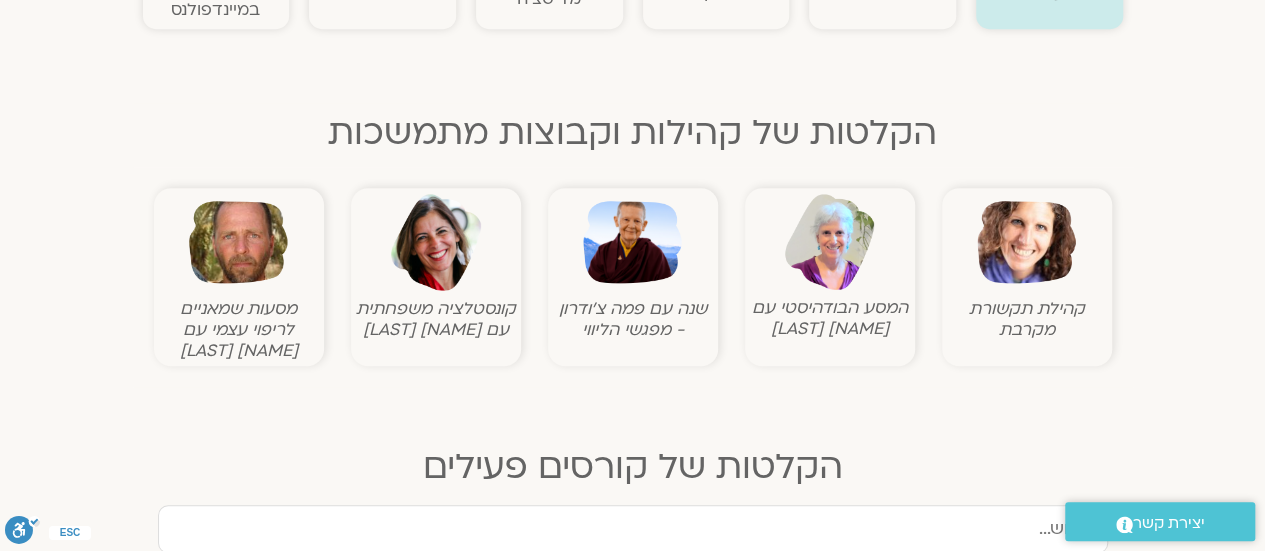 click at bounding box center [632, 242] 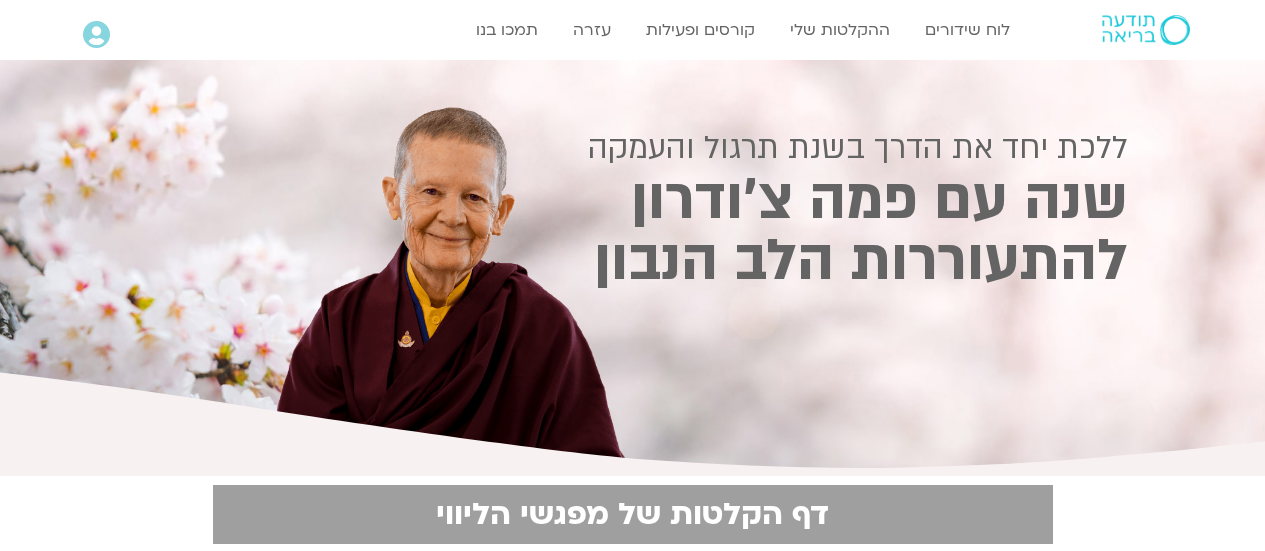 scroll, scrollTop: 0, scrollLeft: 0, axis: both 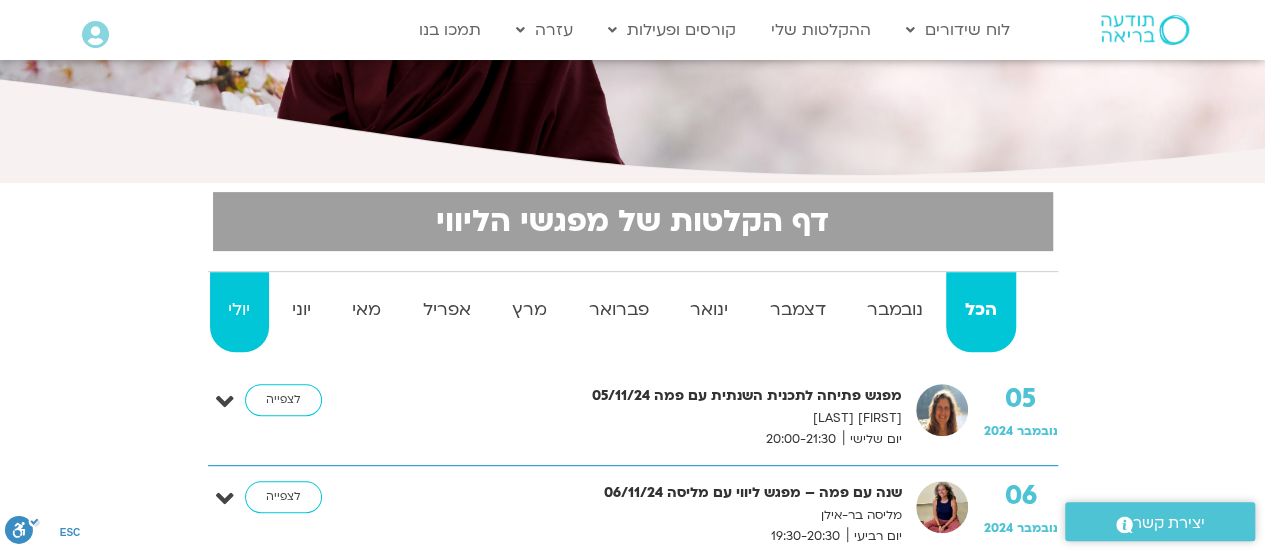 click on "יולי" at bounding box center [240, 310] 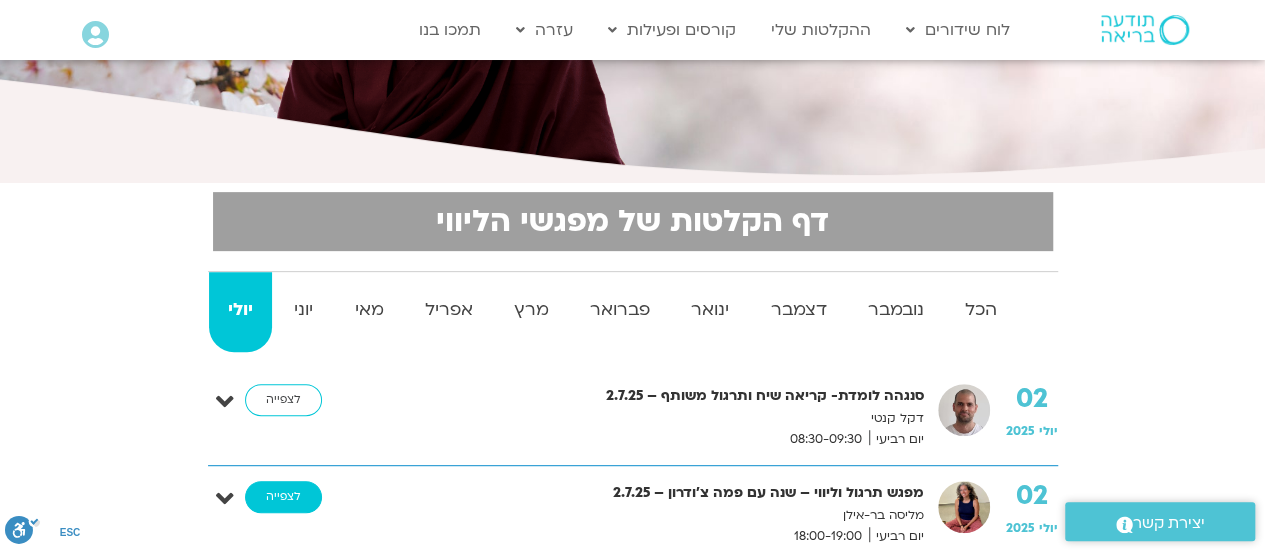 click on "לצפייה" at bounding box center [283, 497] 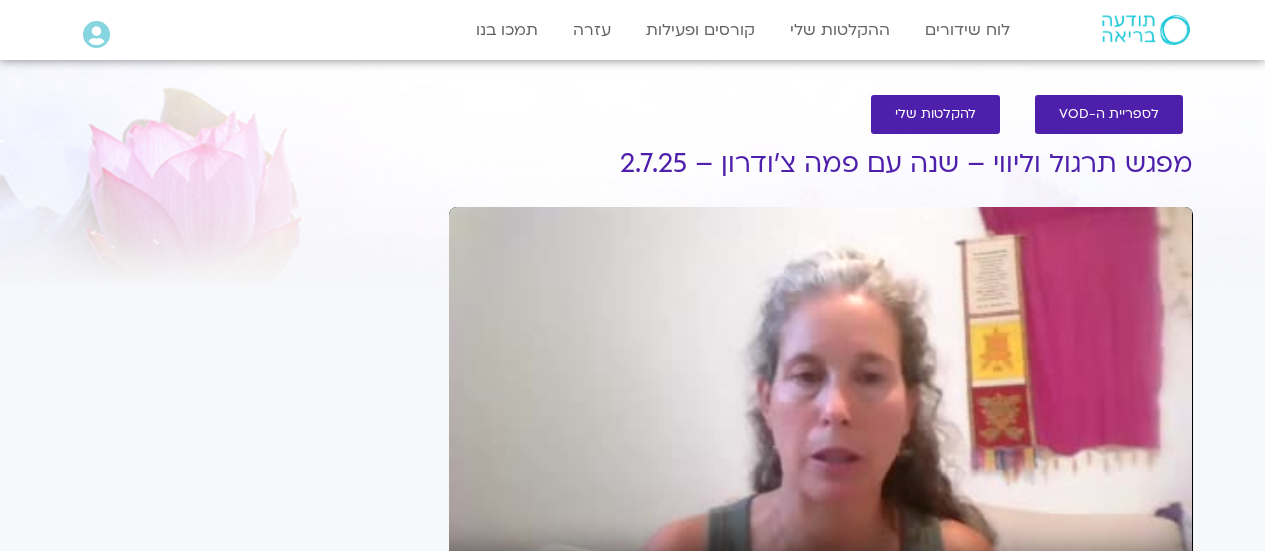 scroll, scrollTop: 0, scrollLeft: 0, axis: both 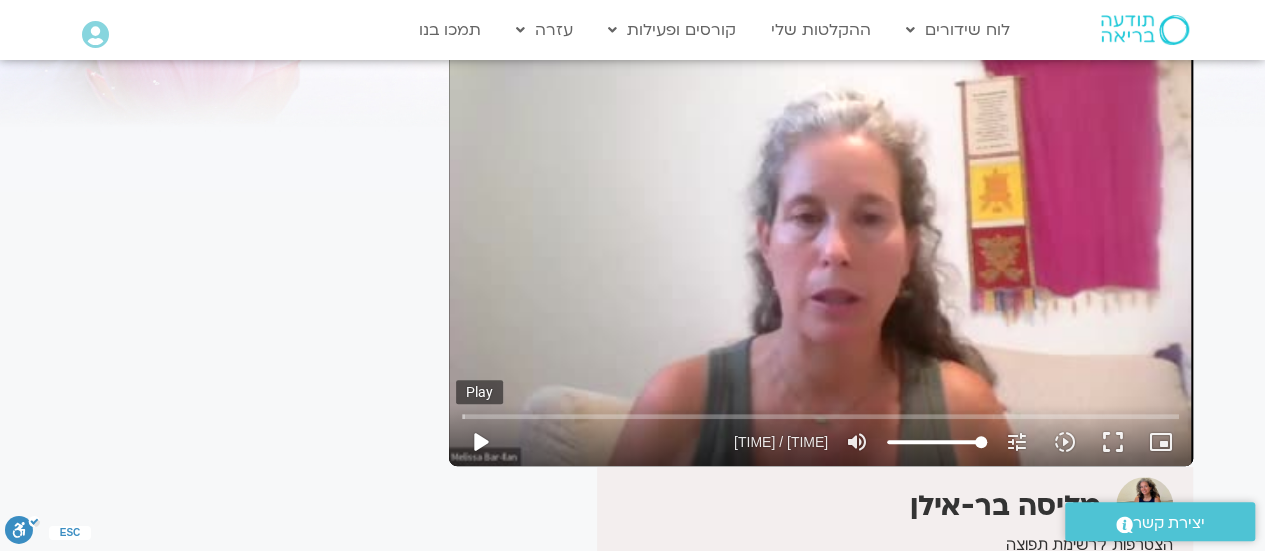 click on "play_arrow" at bounding box center [480, 442] 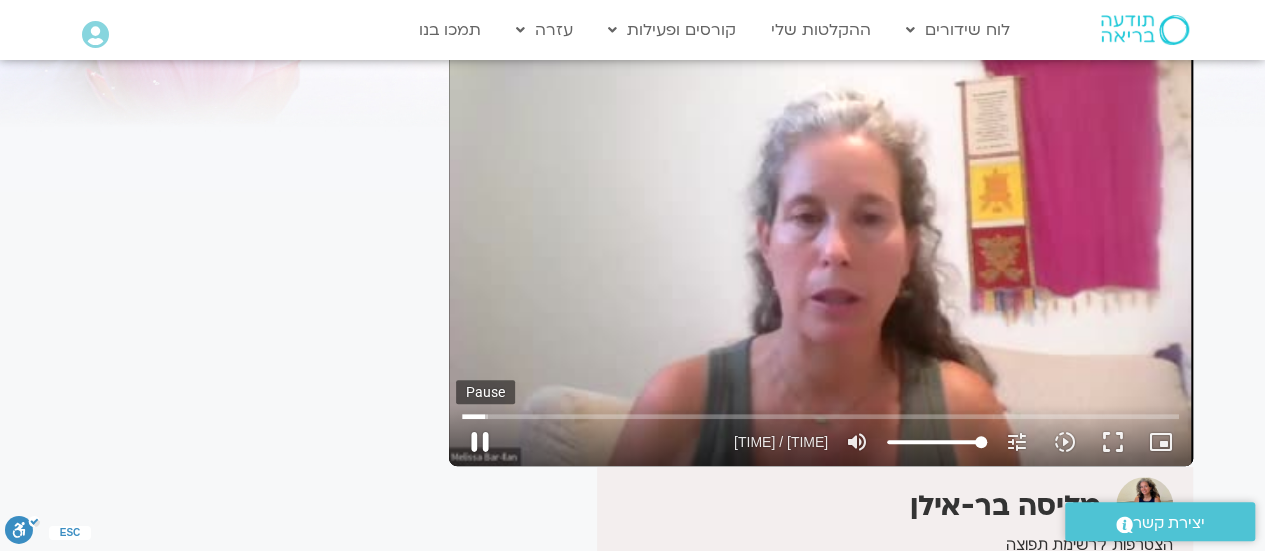 click on "pause" at bounding box center (480, 442) 